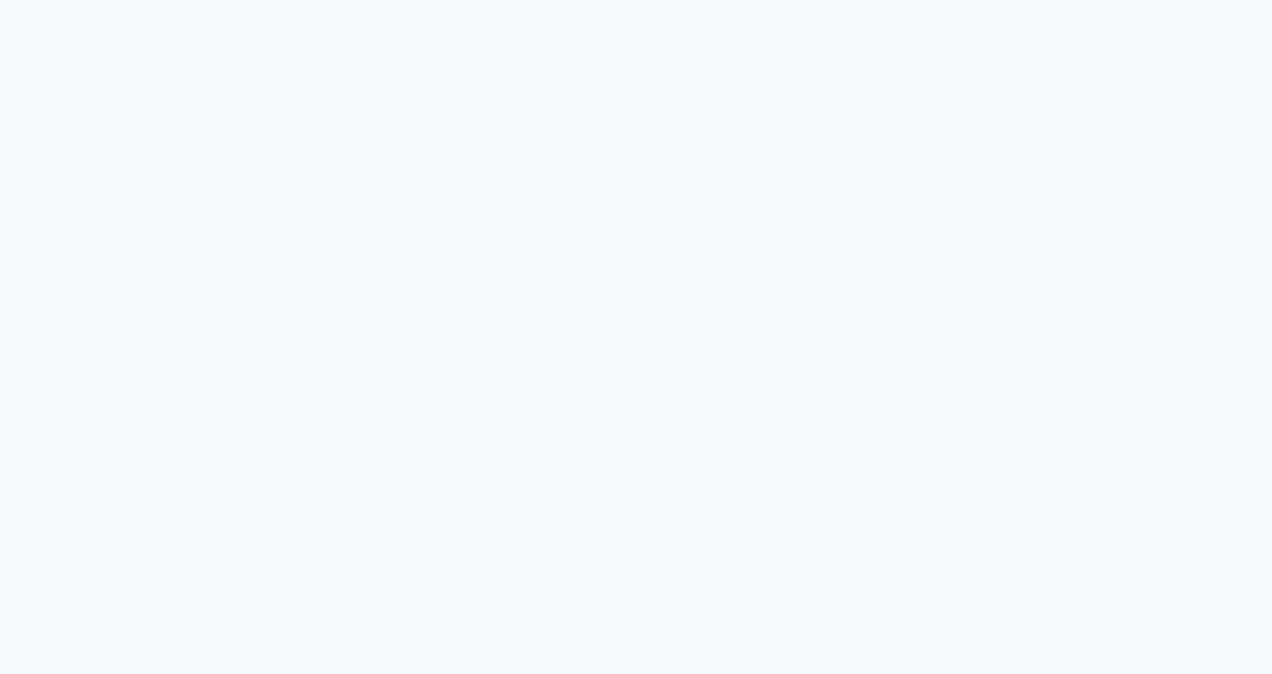 scroll, scrollTop: 0, scrollLeft: 0, axis: both 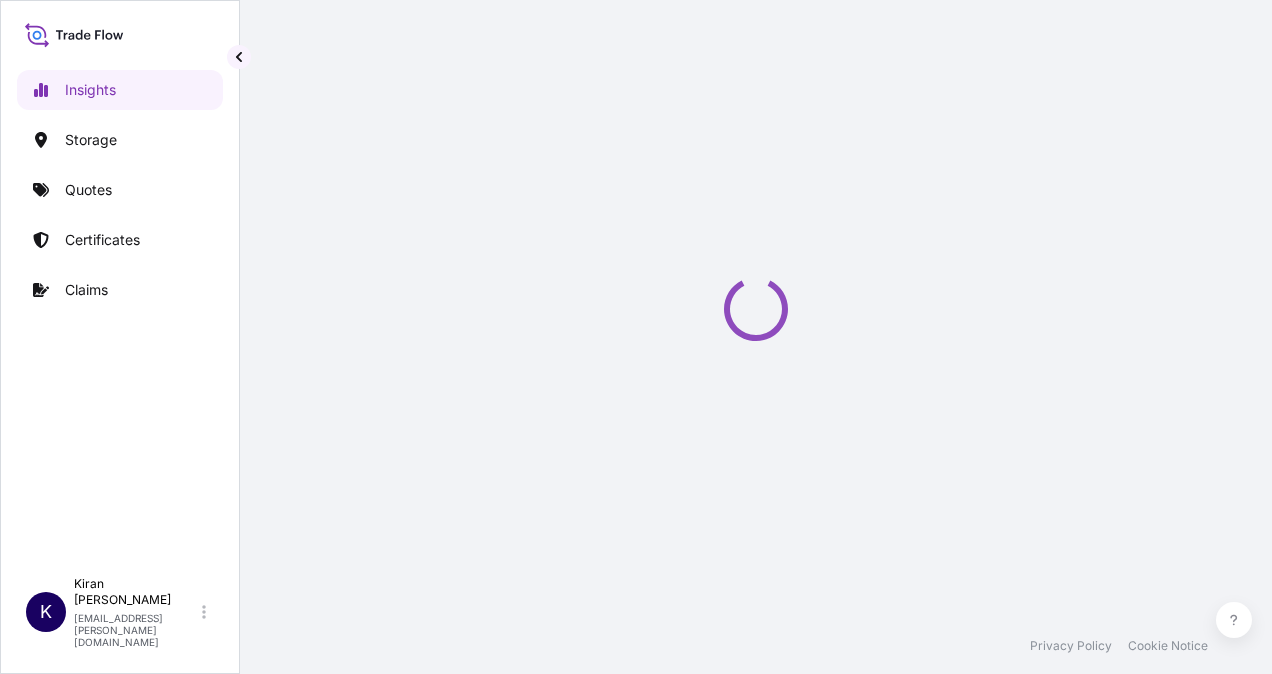select on "2025" 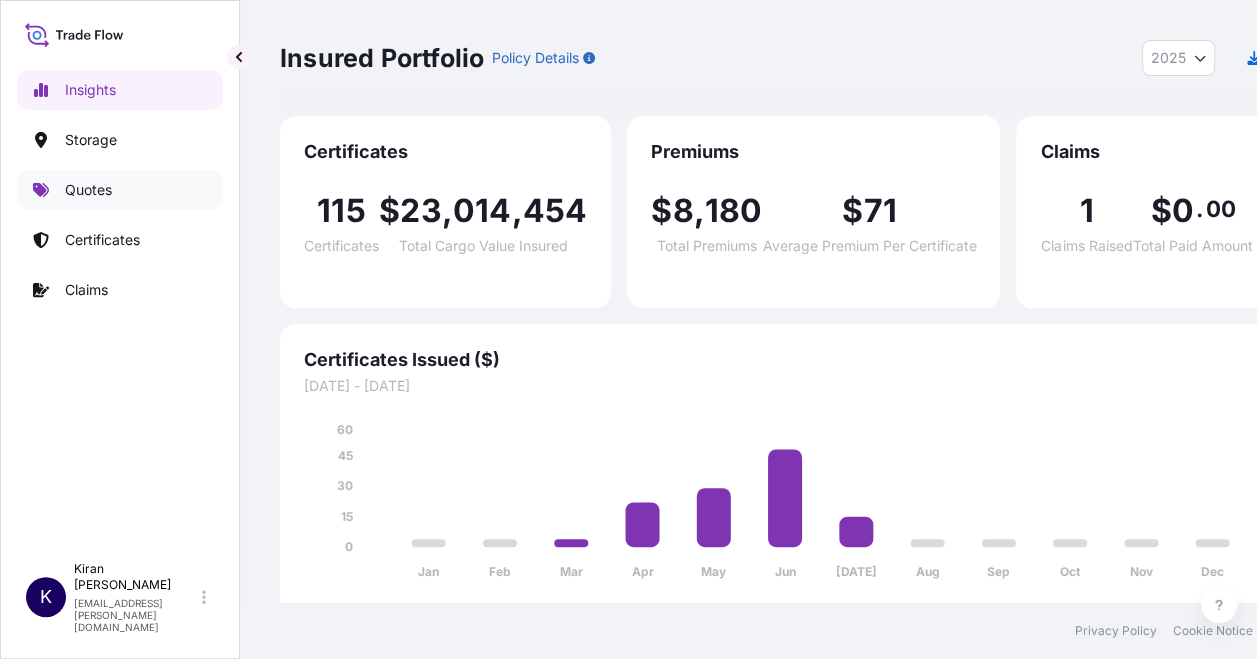click on "Quotes" at bounding box center [88, 190] 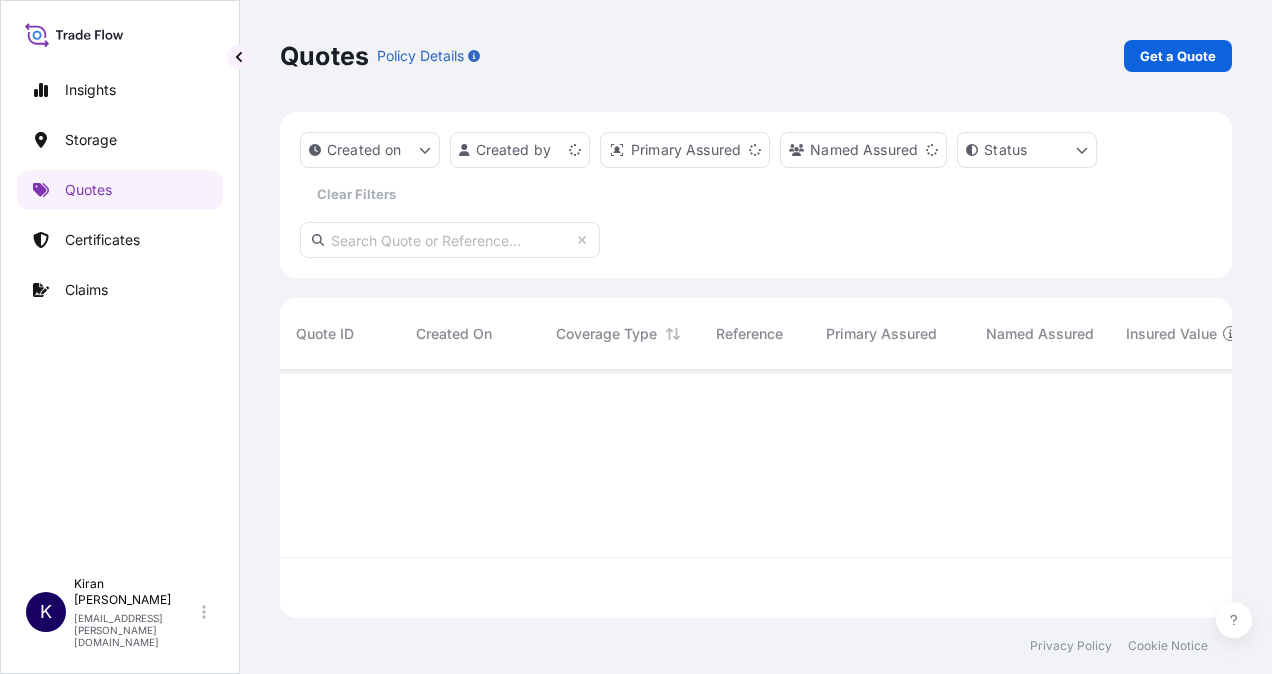 scroll, scrollTop: 16, scrollLeft: 16, axis: both 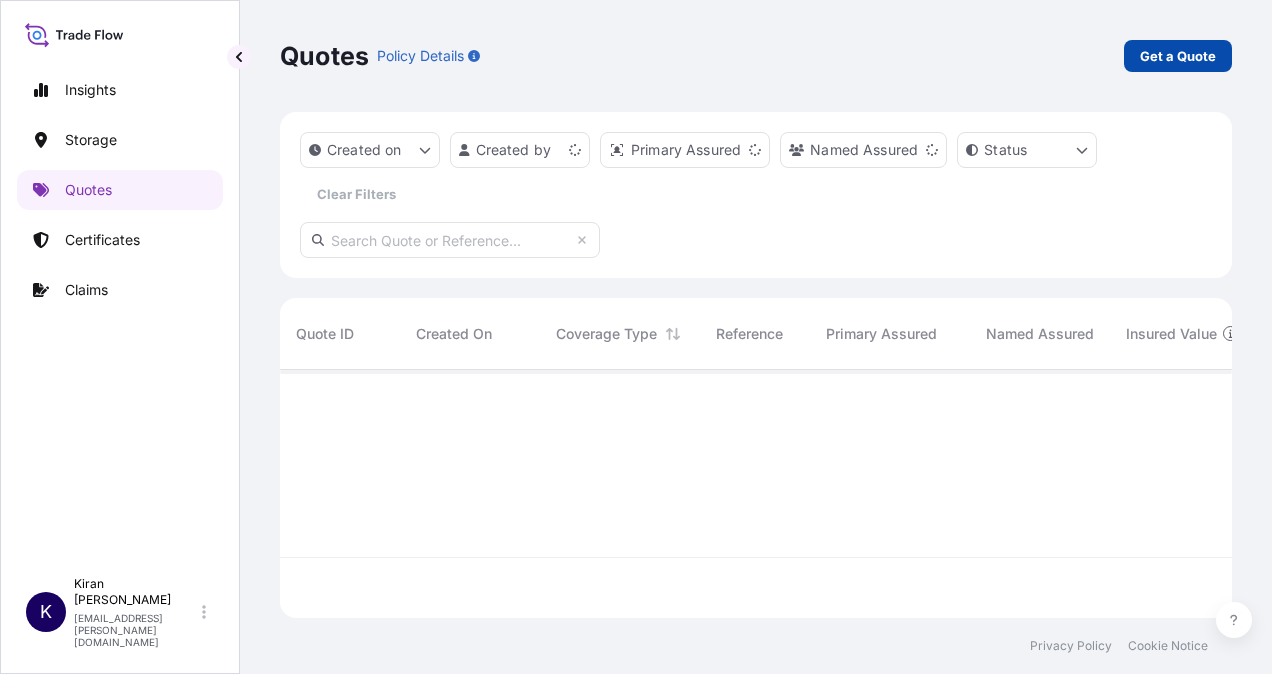 click on "Get a Quote" at bounding box center (1178, 56) 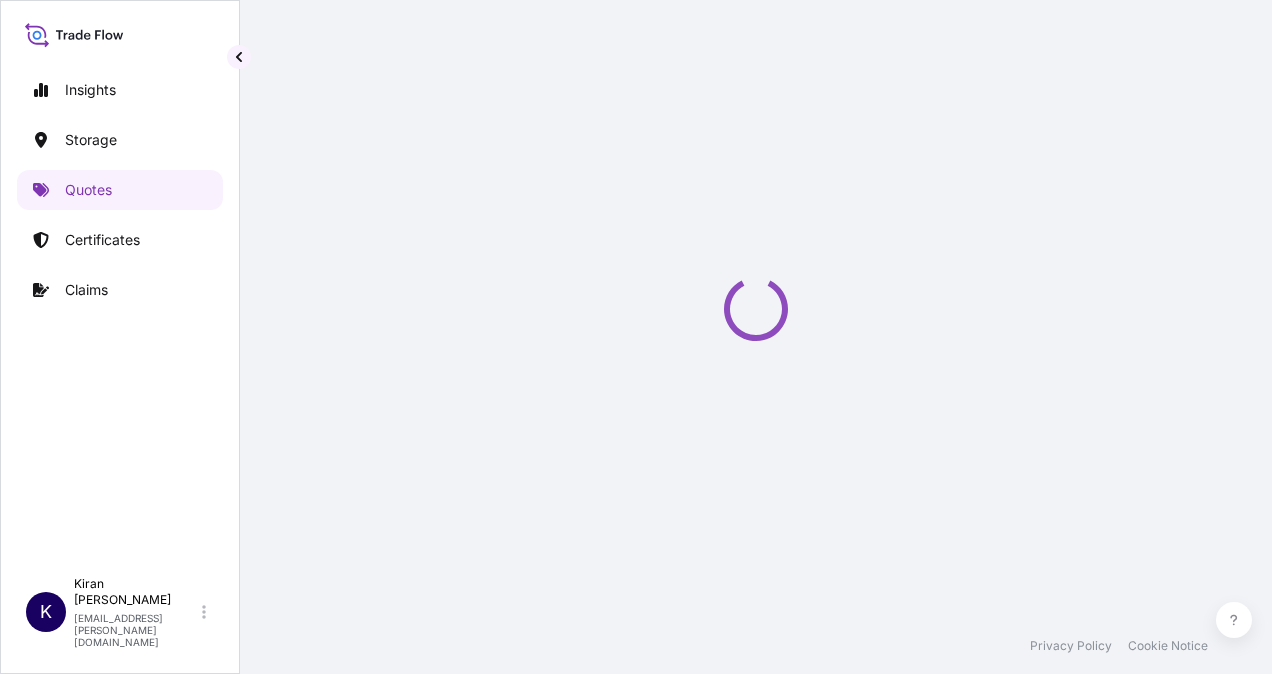 scroll, scrollTop: 32, scrollLeft: 0, axis: vertical 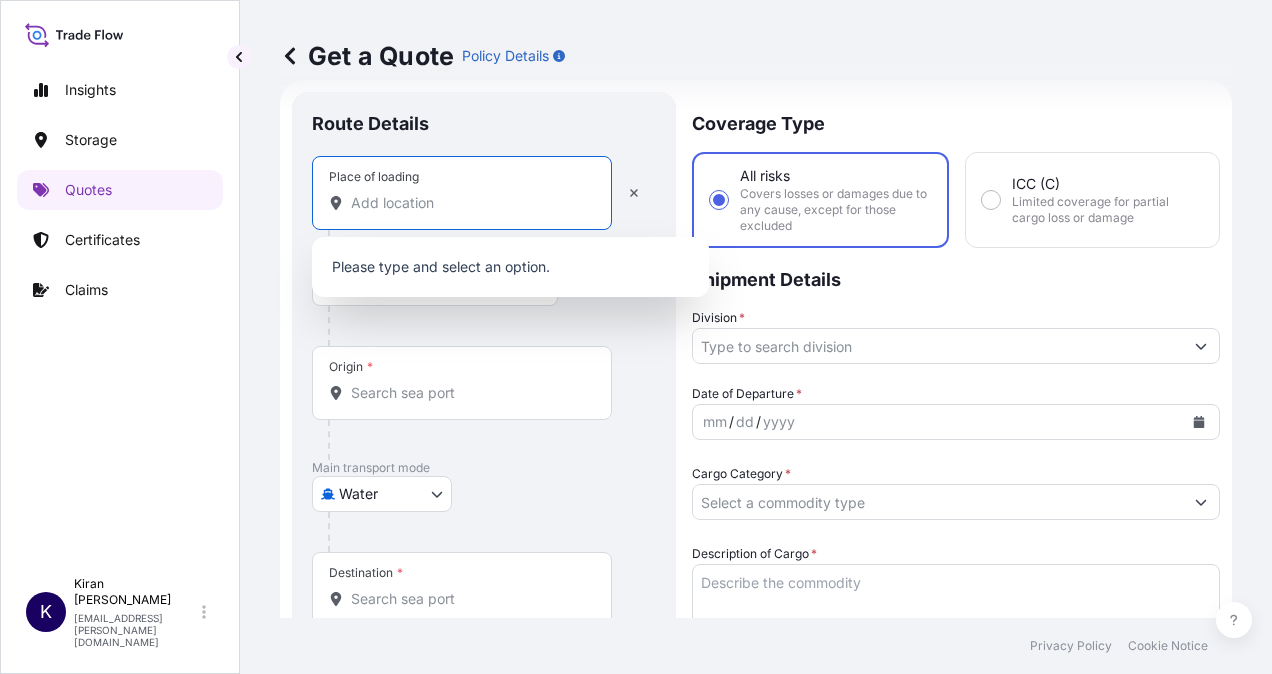 click on "Place of loading" at bounding box center [469, 203] 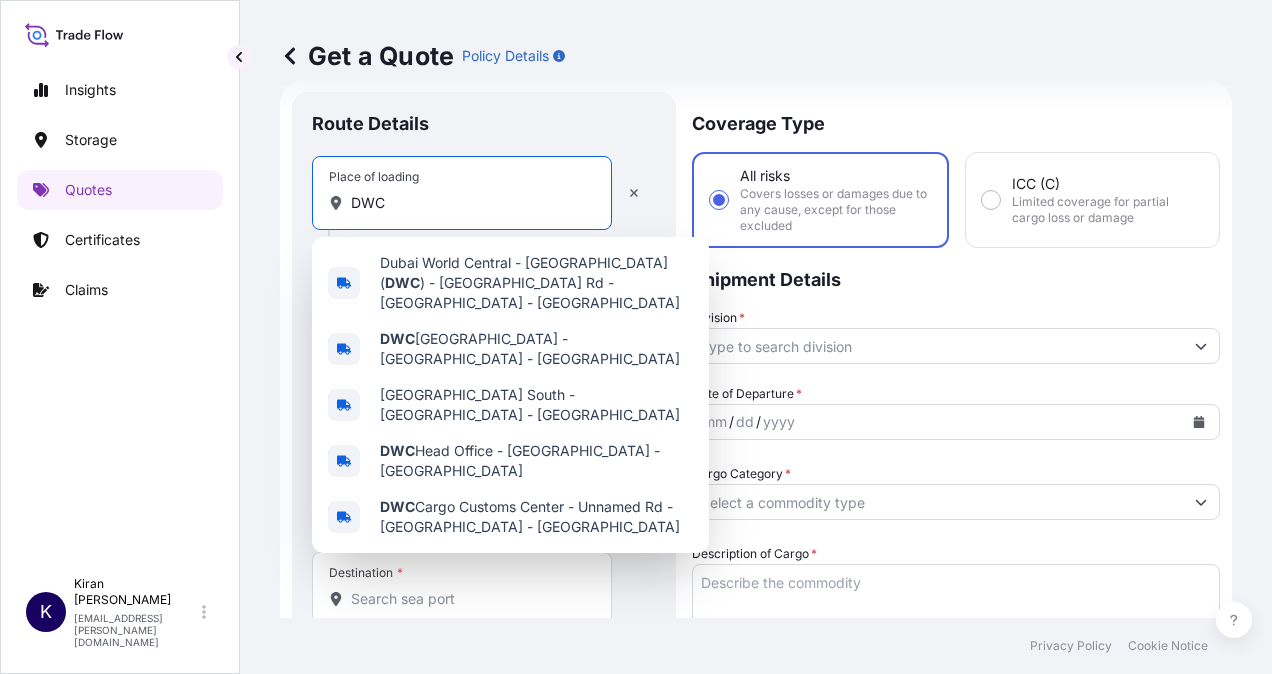 drag, startPoint x: 474, startPoint y: 211, endPoint x: 346, endPoint y: 205, distance: 128.14055 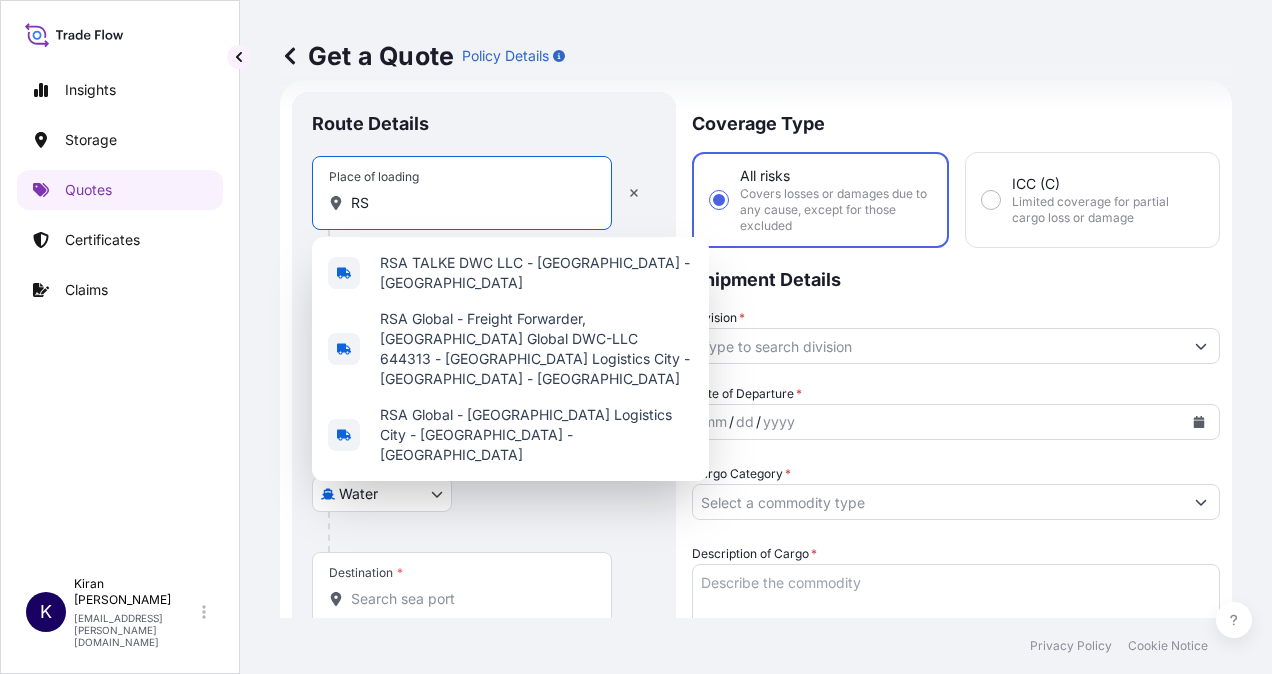 type on "R" 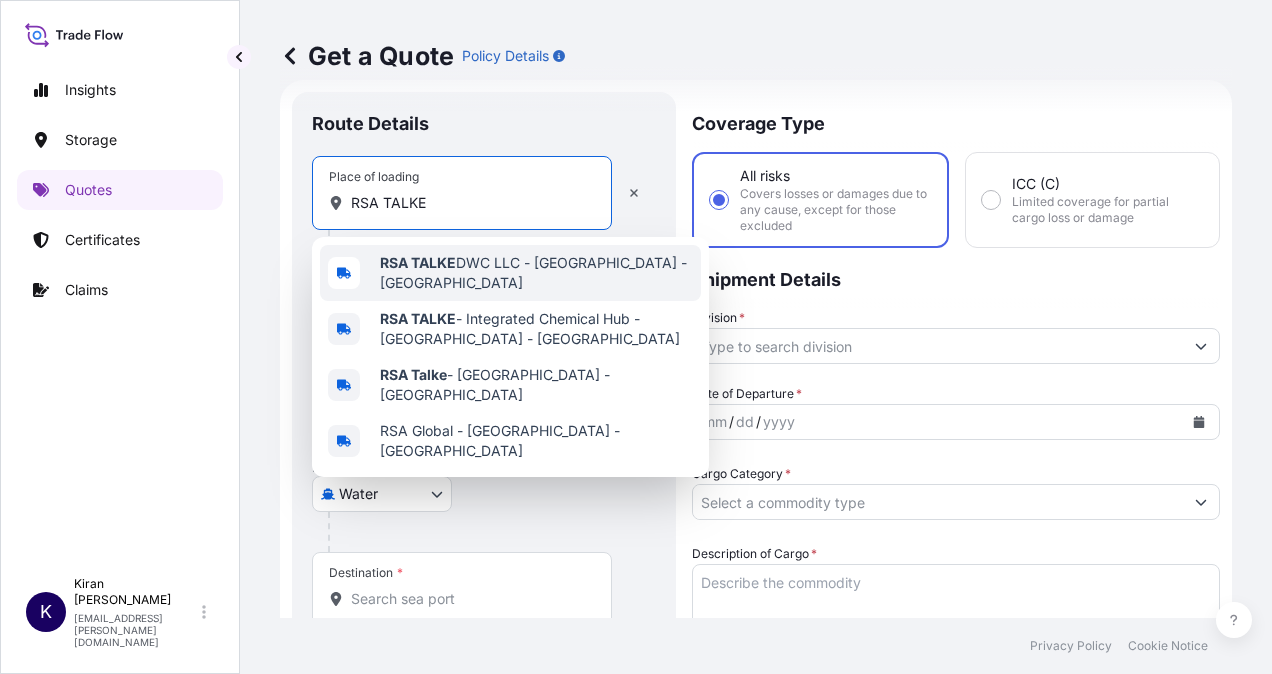 click on "RSA TALKE  DWC LLC - [GEOGRAPHIC_DATA] - [GEOGRAPHIC_DATA]" at bounding box center (536, 273) 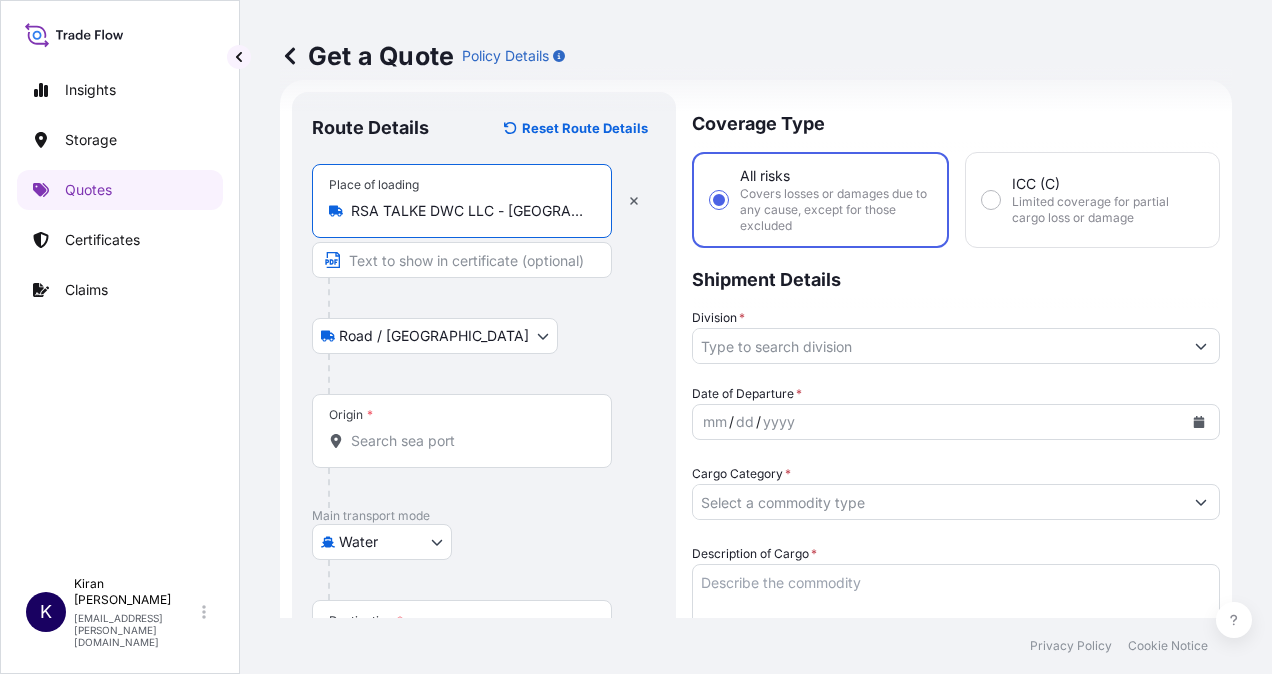 click on "4 options available.
Insights Storage Quotes Certificates Claims K [PERSON_NAME] [EMAIL_ADDRESS][PERSON_NAME][DOMAIN_NAME] Get a Quote Policy Details Route Details Reset Route Details Place of loading RSA TALKE DWC LLC - [GEOGRAPHIC_DATA] - [GEOGRAPHIC_DATA] / [GEOGRAPHIC_DATA] / Inland Origin * Main transport mode Water Air Water Inland Destination * Cover port to door - Add place of discharge Road / Inland Road / Inland Place of Discharge Coverage Type All risks Covers losses or damages due to any cause, except for those excluded ICC (C) Limited coverage for partial cargo loss or damage Shipment Details Division * Date of Departure * mm / dd / yyyy Cargo Category * Description of Cargo * Commercial Invoice Value   * $ USD Named Assured * Packing Category Select a packing category Please select a primary mode of transportation first. Freight Cost   $ USD CIF Markup % 10 Reference Duty Cost   $ USD Vessel Name Marks & Numbers Letter of Credit This shipment has a letter of credit Letter of credit * Get a Quote Privacy Policy 0" at bounding box center (636, 337) 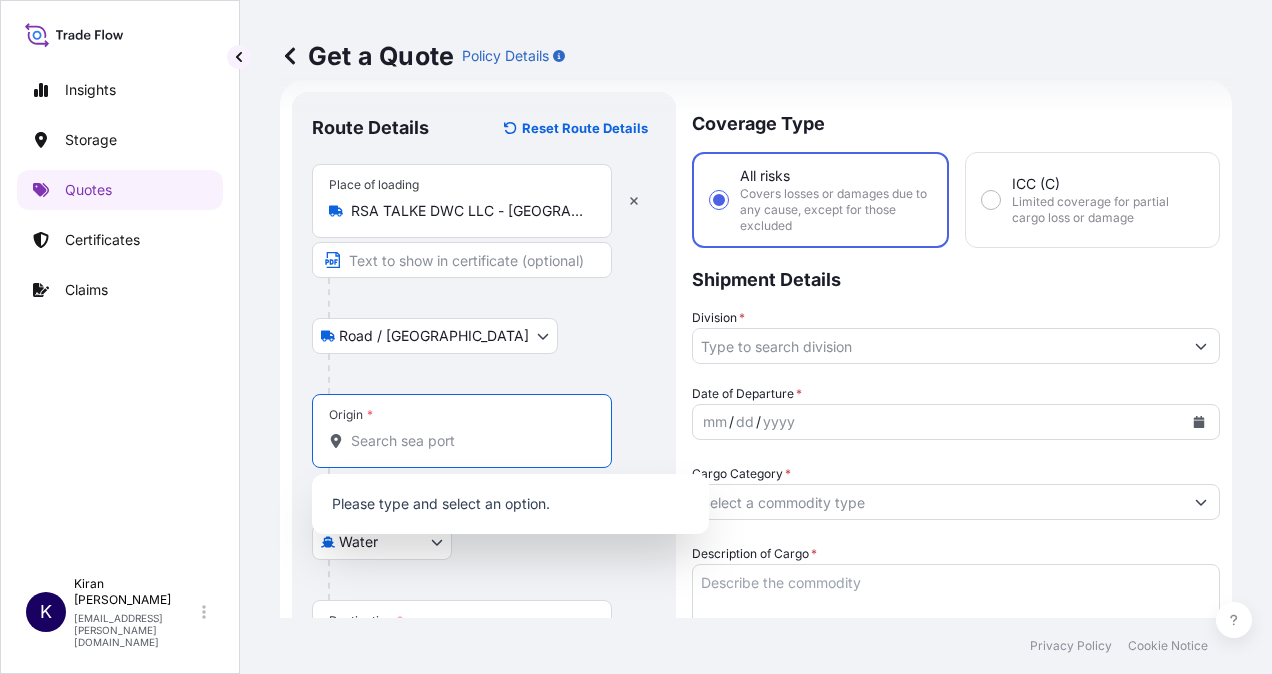 click on "Origin *" at bounding box center [469, 441] 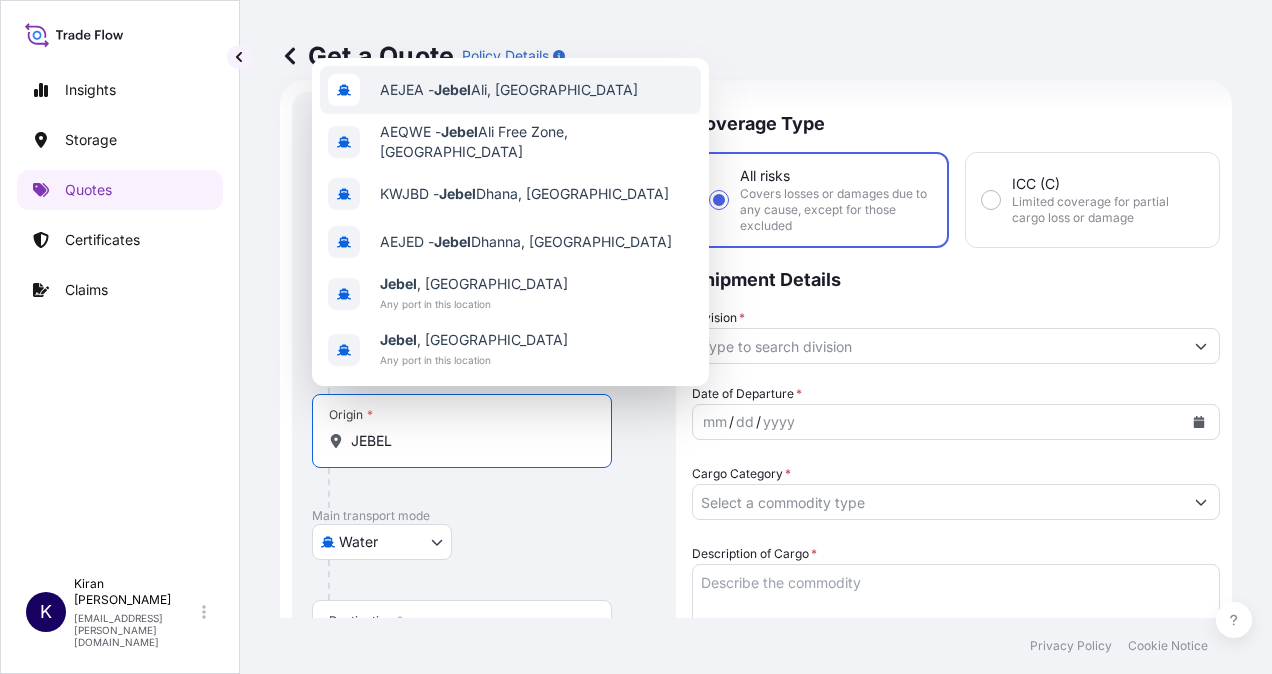 click on "AEJEA -  [GEOGRAPHIC_DATA], [GEOGRAPHIC_DATA]" at bounding box center [509, 90] 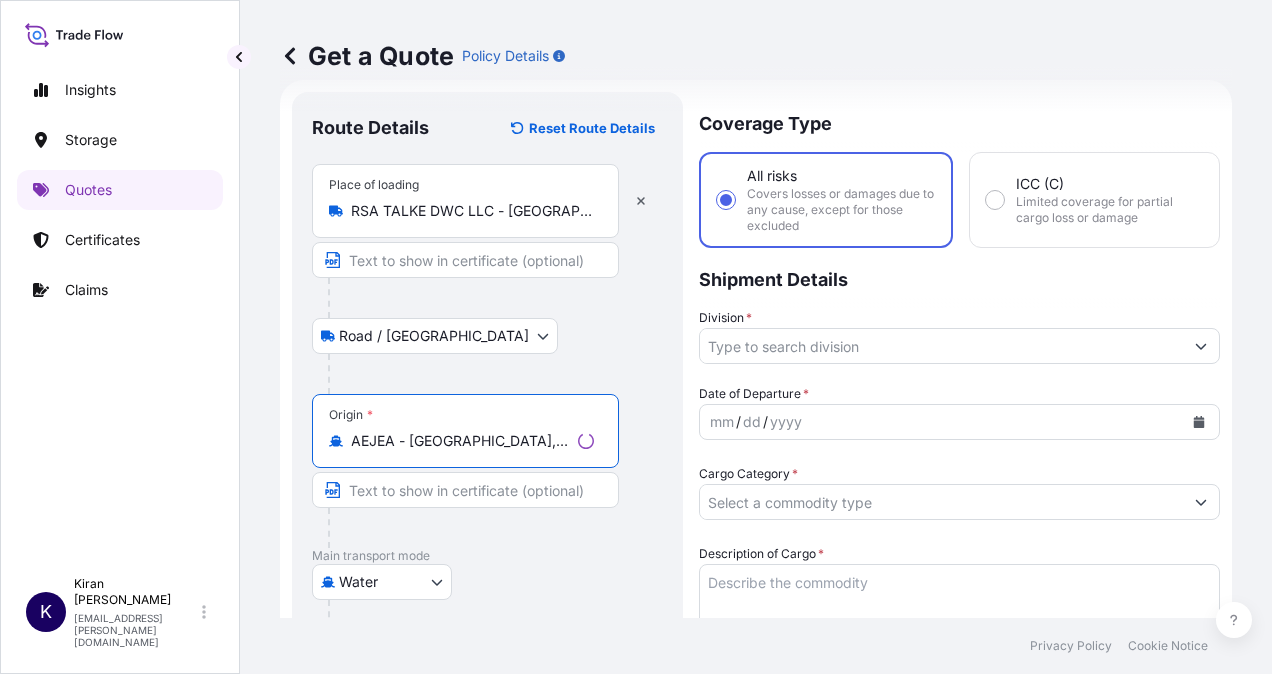 scroll, scrollTop: 232, scrollLeft: 0, axis: vertical 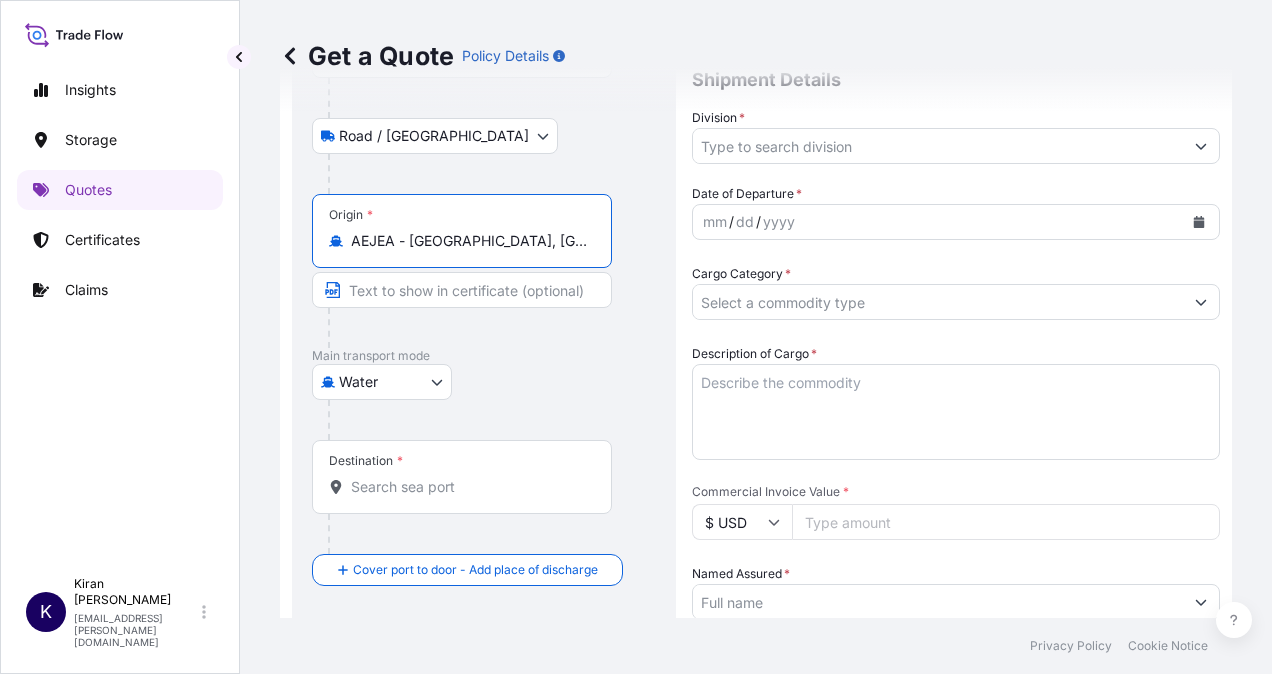 type on "AEJEA - [GEOGRAPHIC_DATA], [GEOGRAPHIC_DATA]" 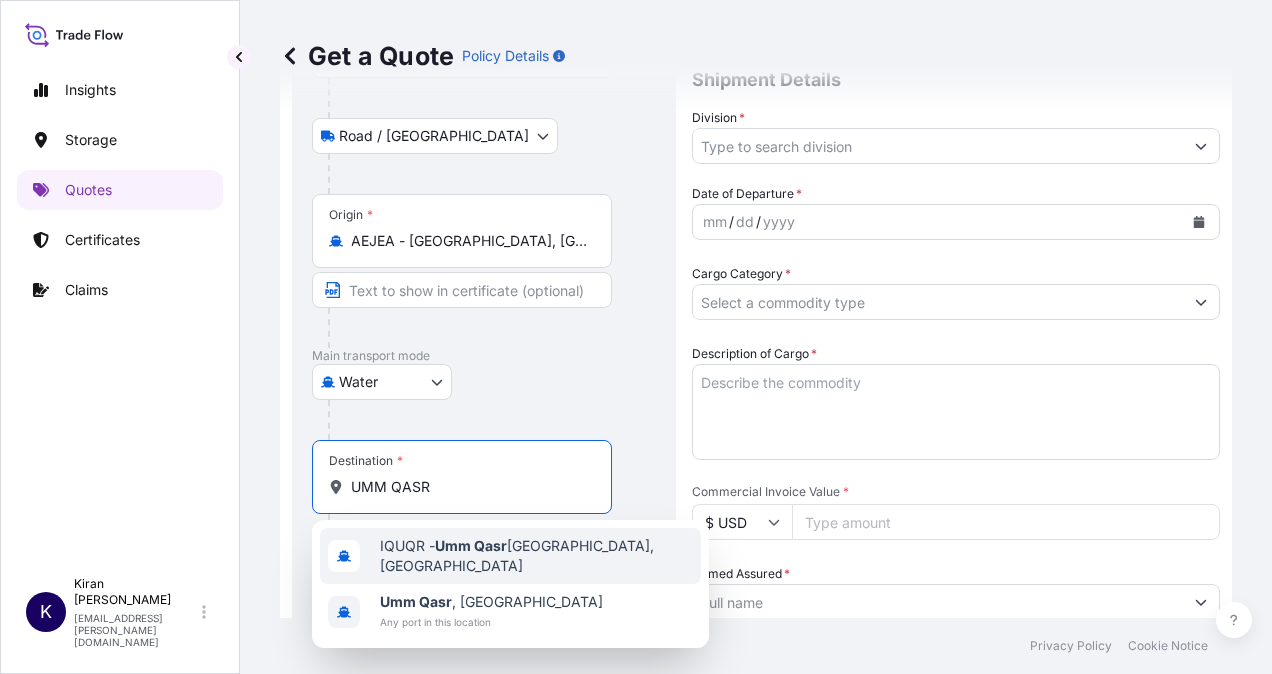 click on "IQUQR -  [GEOGRAPHIC_DATA], [GEOGRAPHIC_DATA]" at bounding box center [536, 556] 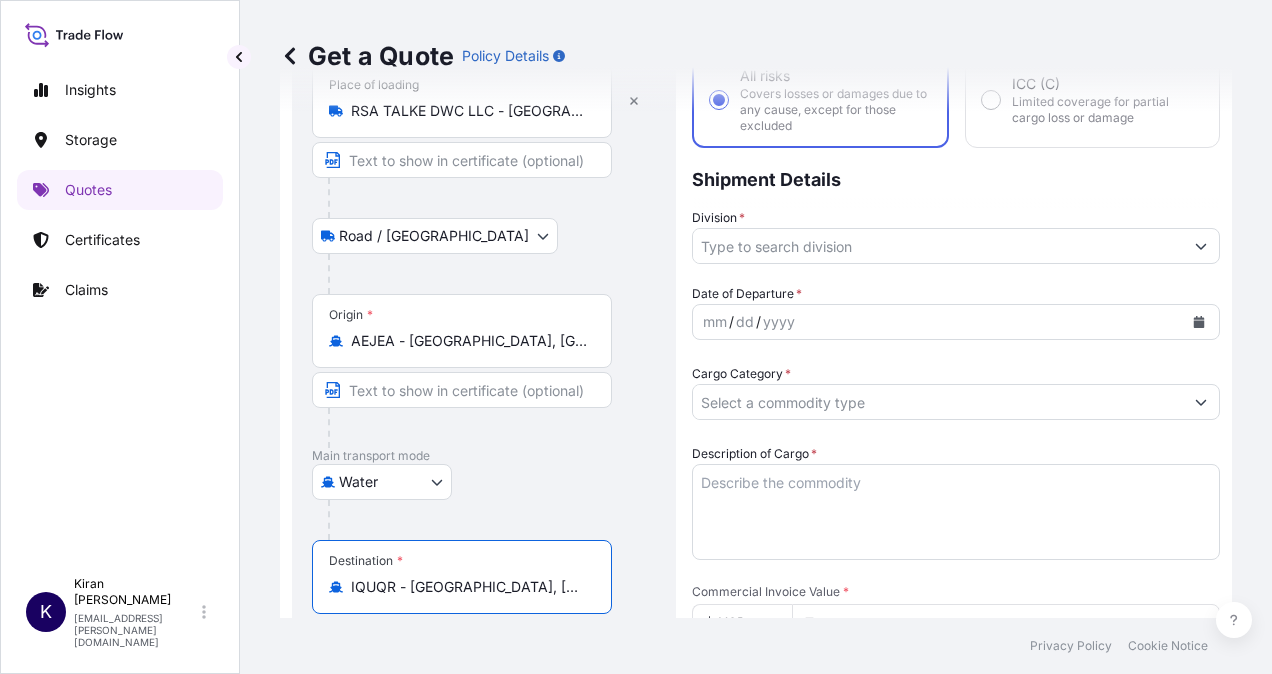 scroll, scrollTop: 0, scrollLeft: 0, axis: both 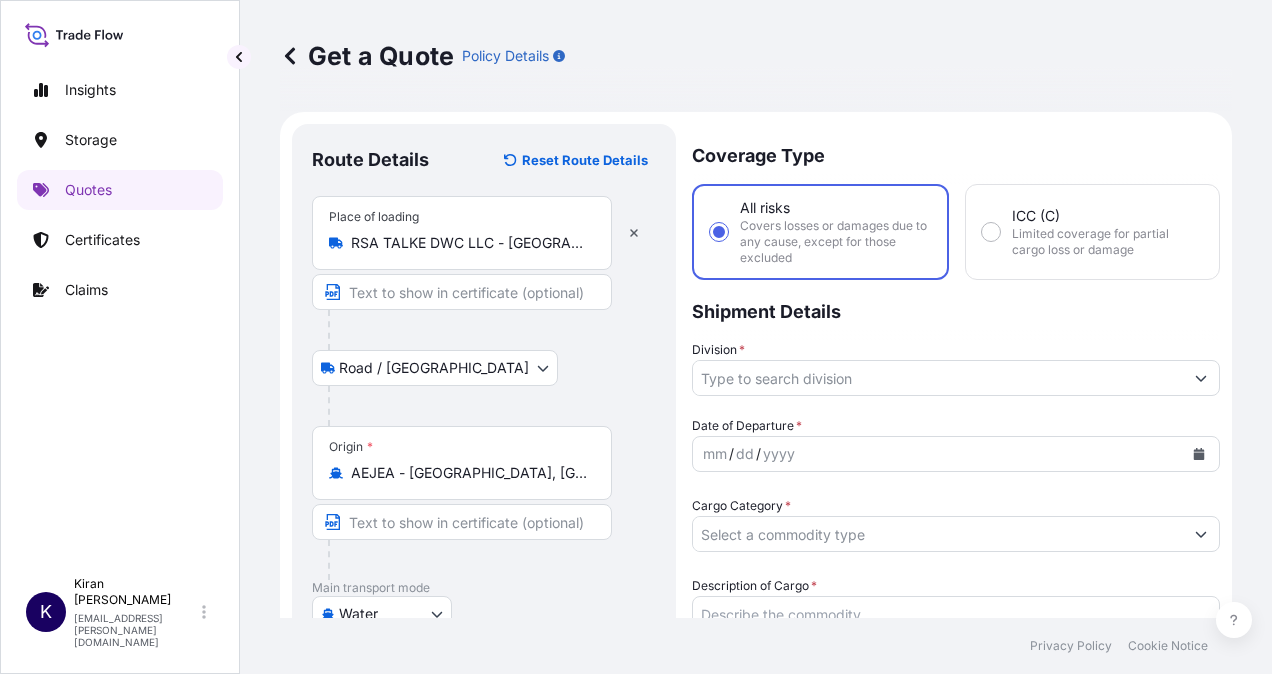 type on "IQUQR - [GEOGRAPHIC_DATA], [GEOGRAPHIC_DATA]" 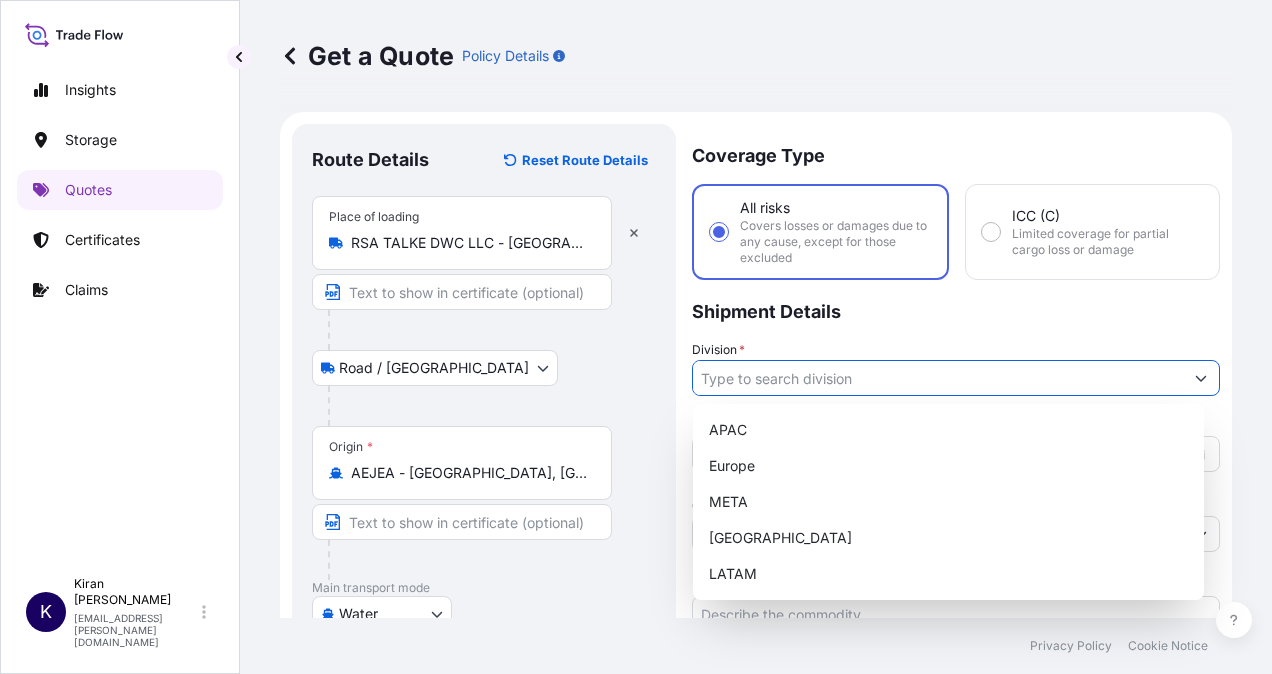 click on "Division *" at bounding box center (938, 378) 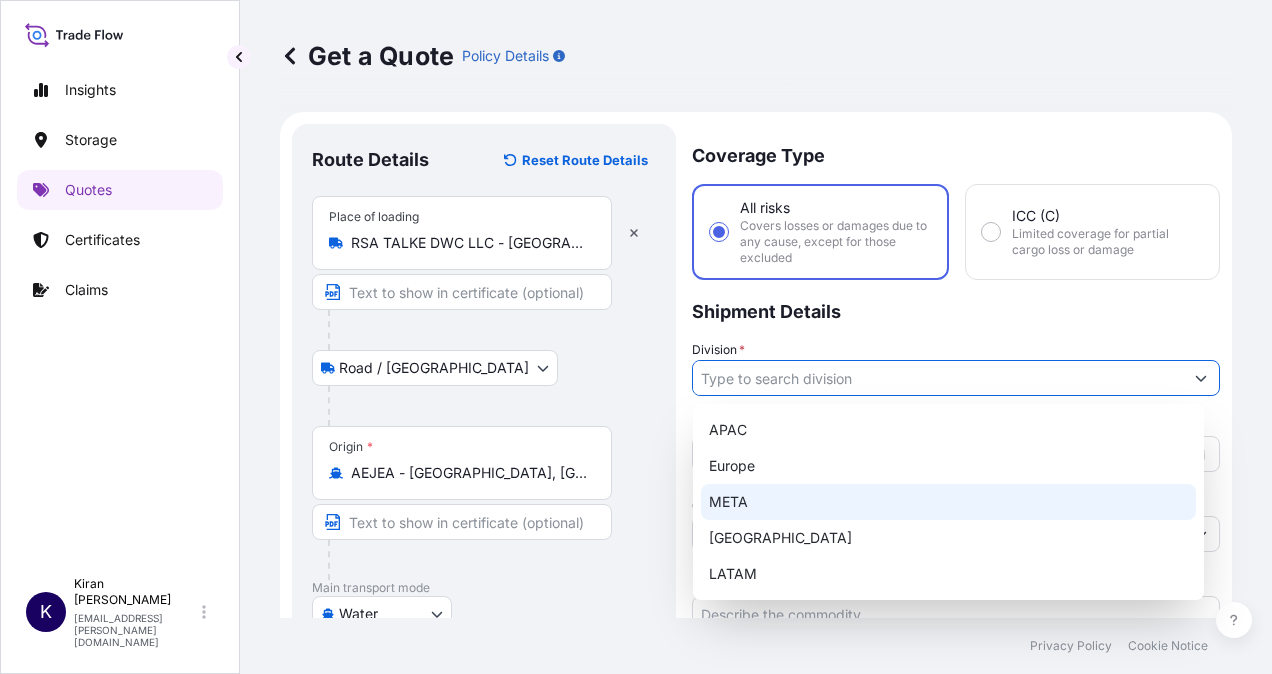 click on "META" at bounding box center (948, 502) 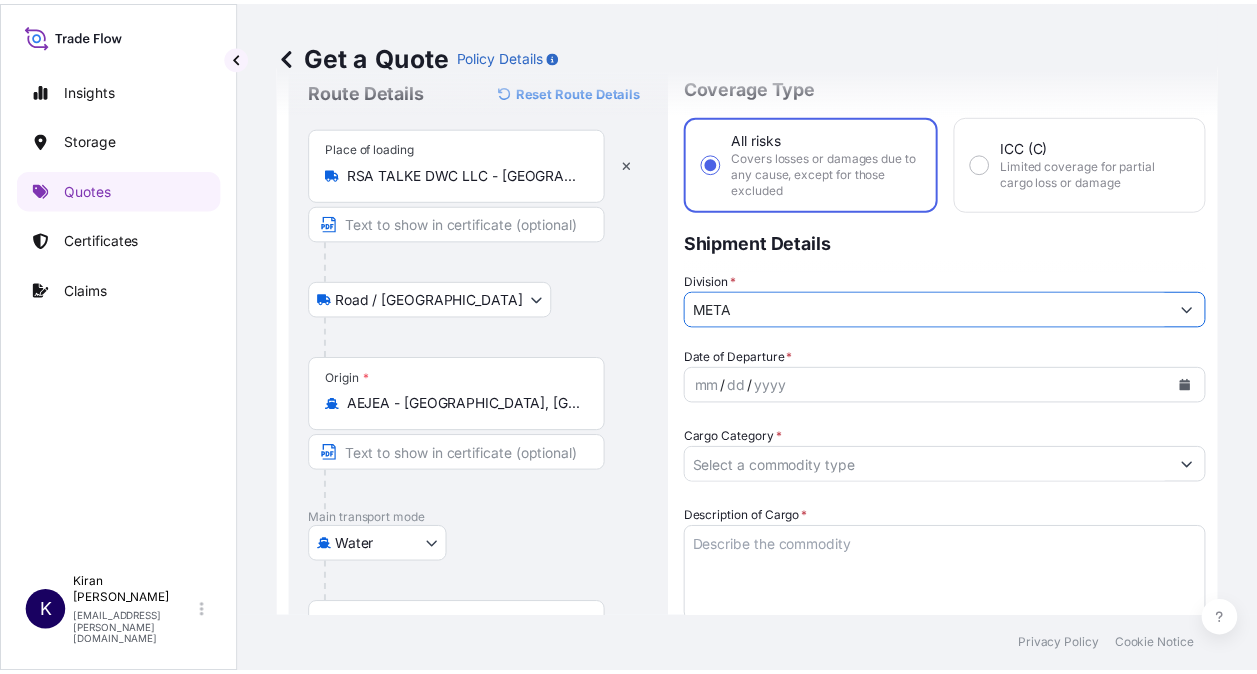 scroll, scrollTop: 100, scrollLeft: 0, axis: vertical 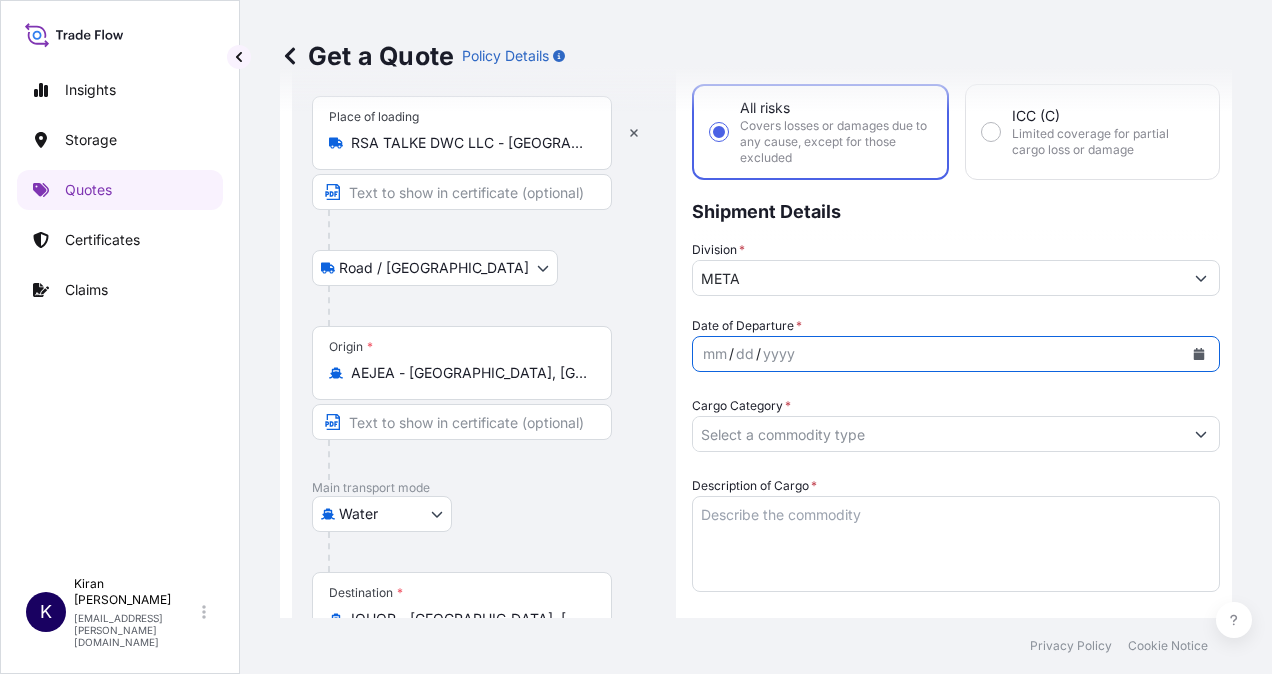 click at bounding box center [1199, 354] 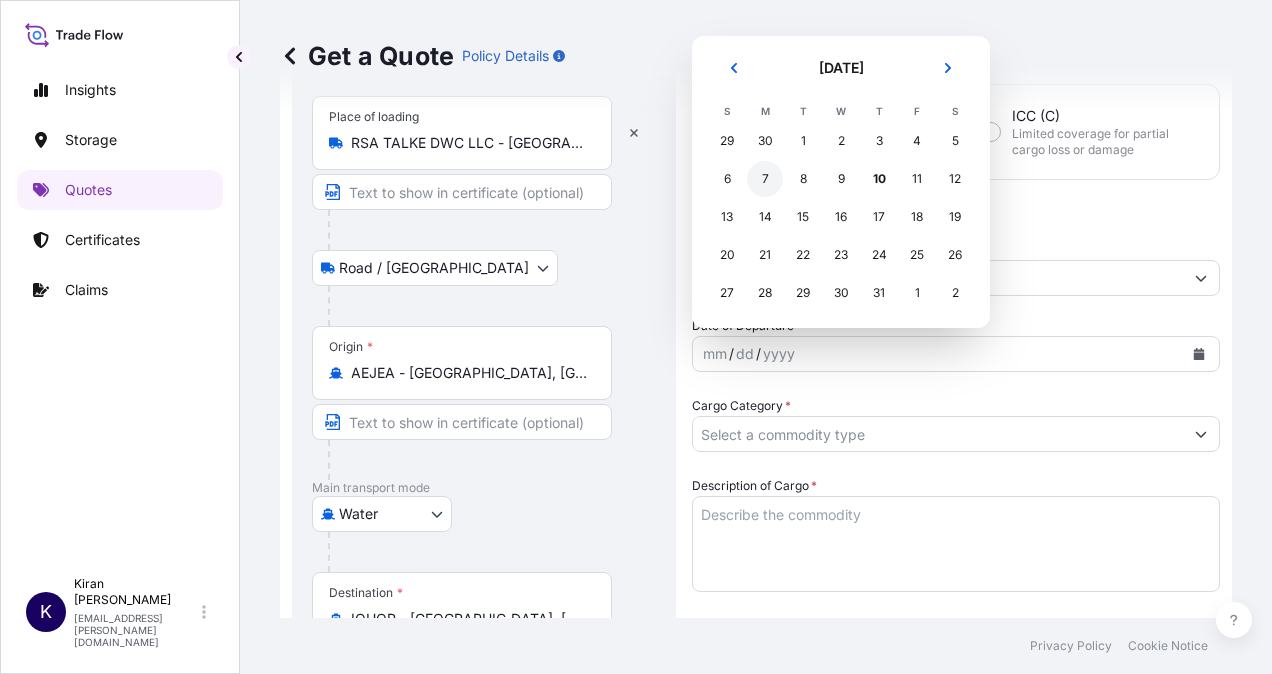 click on "7" at bounding box center [765, 179] 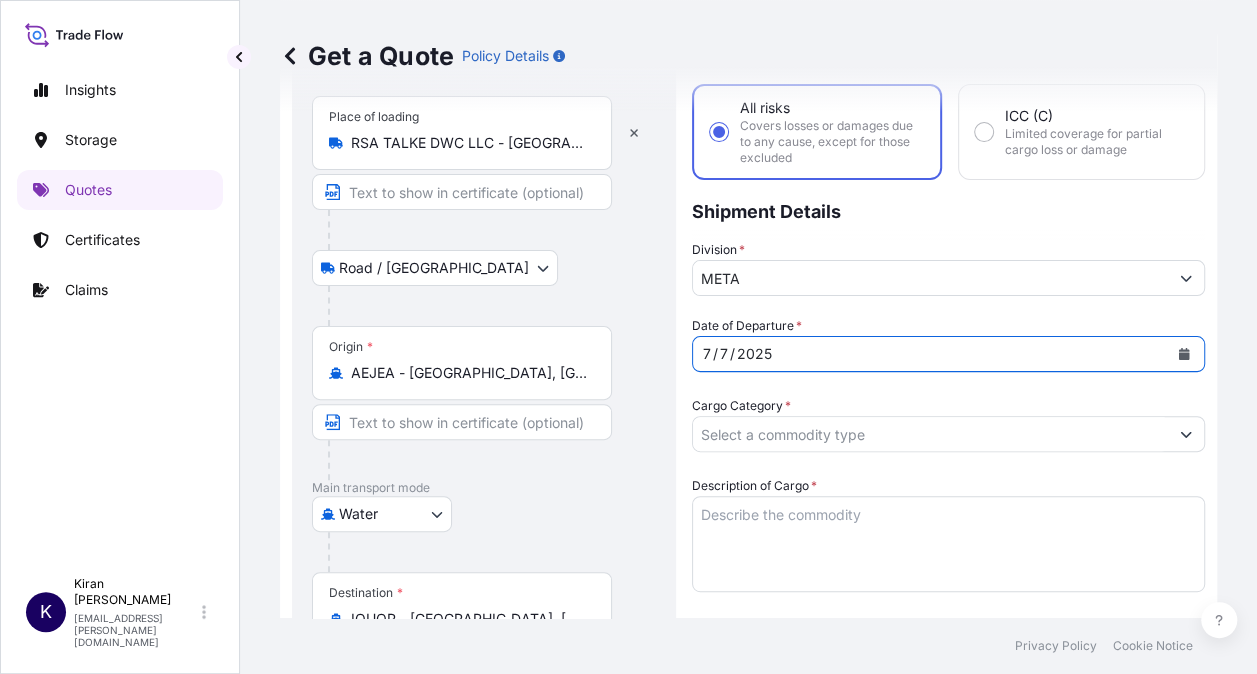 click on "Cargo Category *" at bounding box center (930, 434) 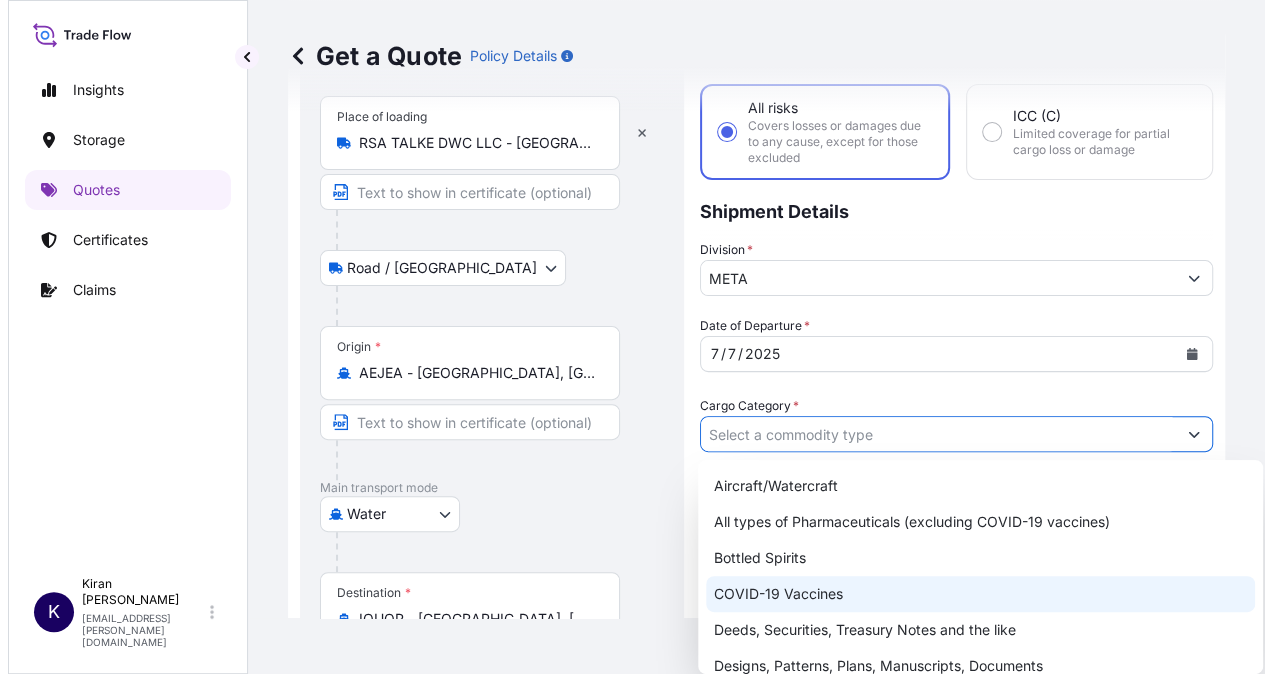 scroll, scrollTop: 100, scrollLeft: 0, axis: vertical 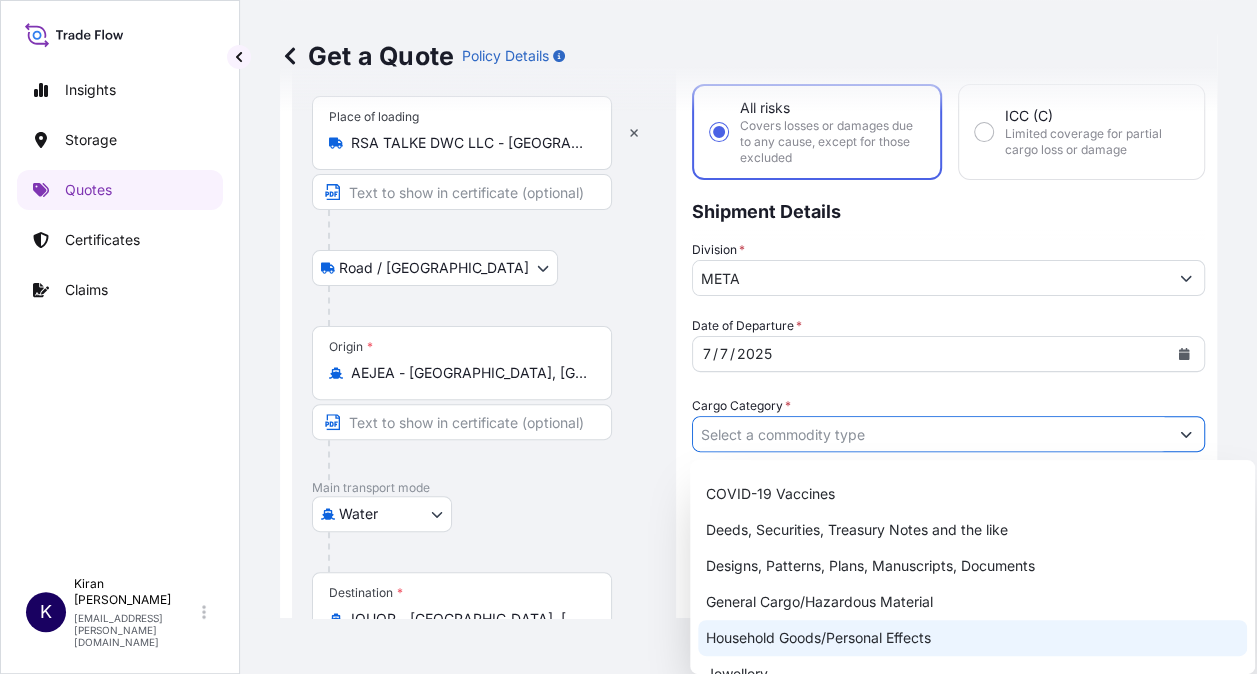 click on "General Cargo/Hazardous Material" at bounding box center (972, 602) 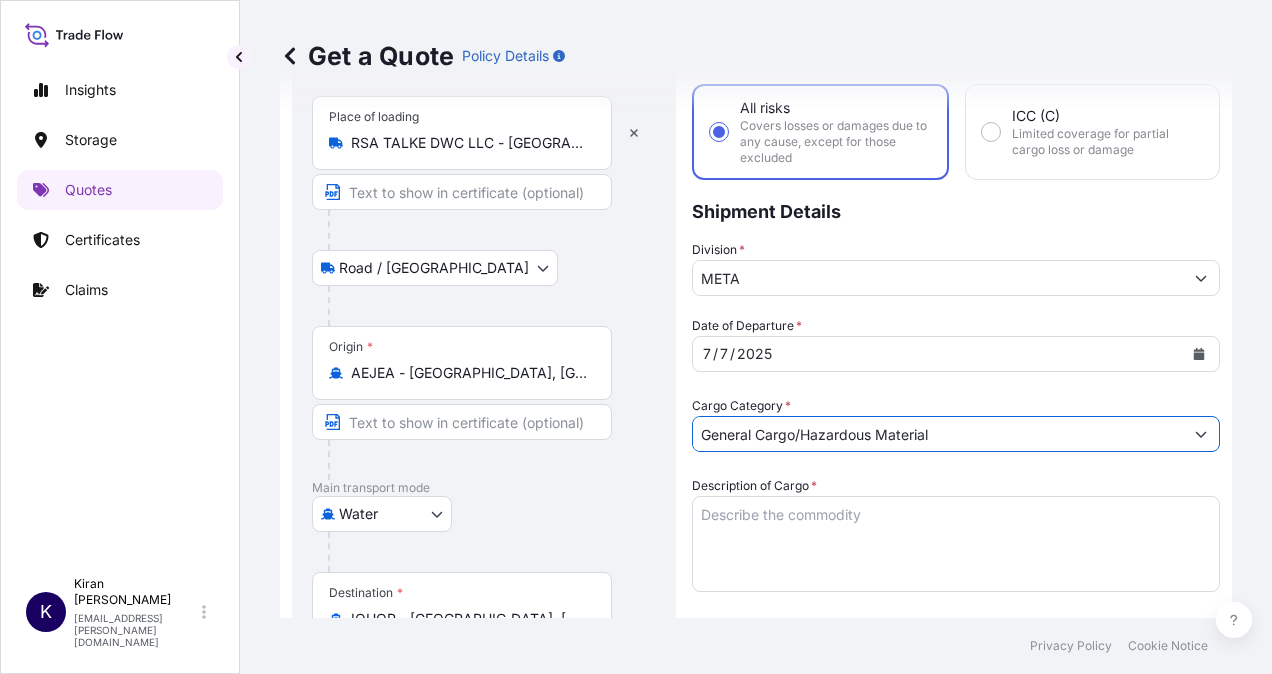 scroll, scrollTop: 300, scrollLeft: 0, axis: vertical 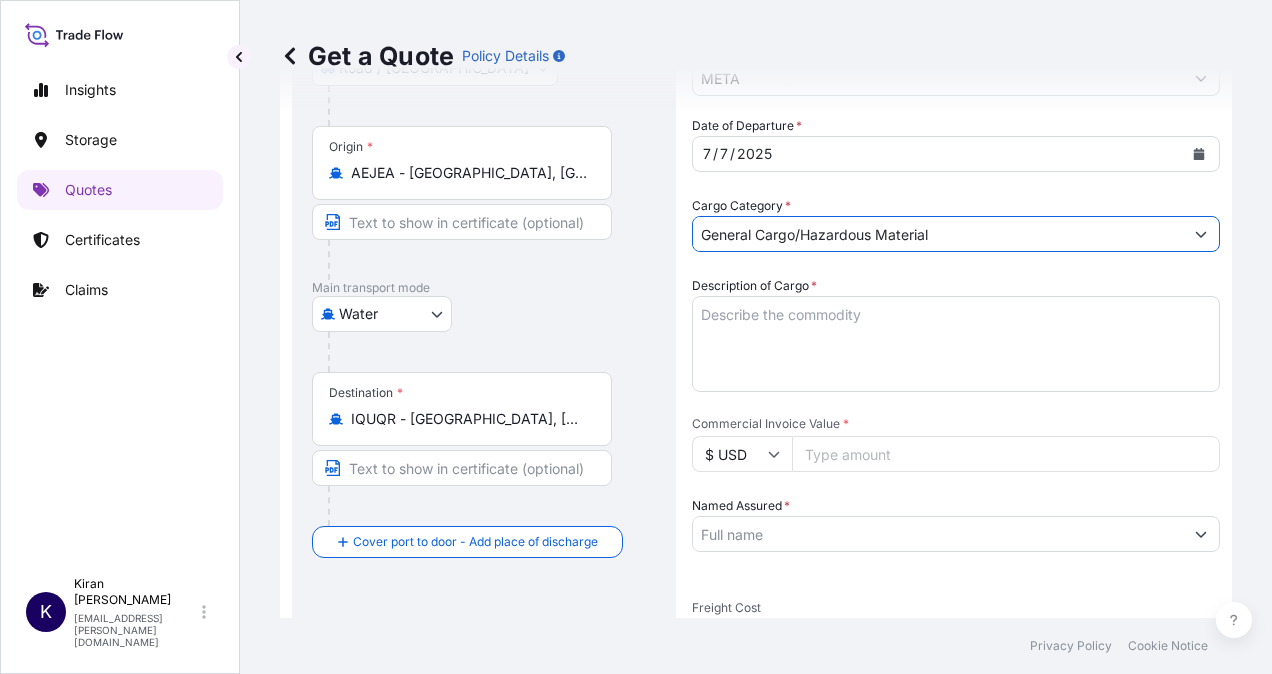 click on "Description of Cargo *" at bounding box center [956, 344] 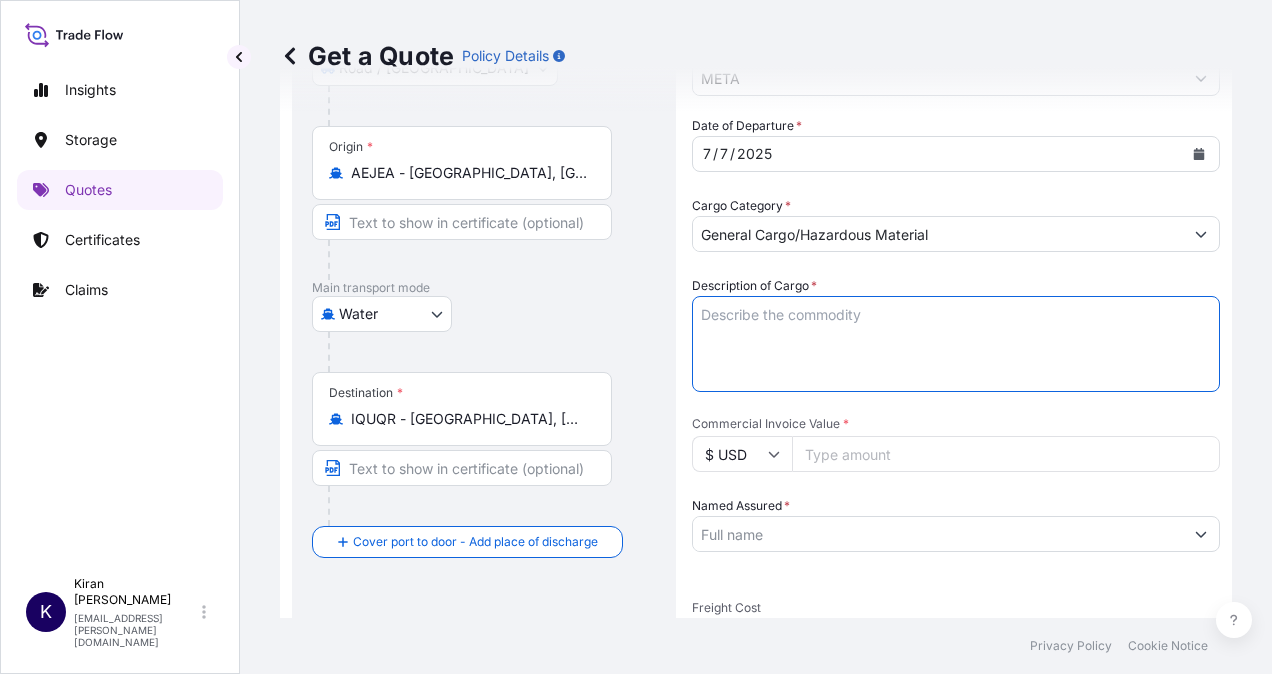 paste on "WANNATE TDI-80 (Drums)" 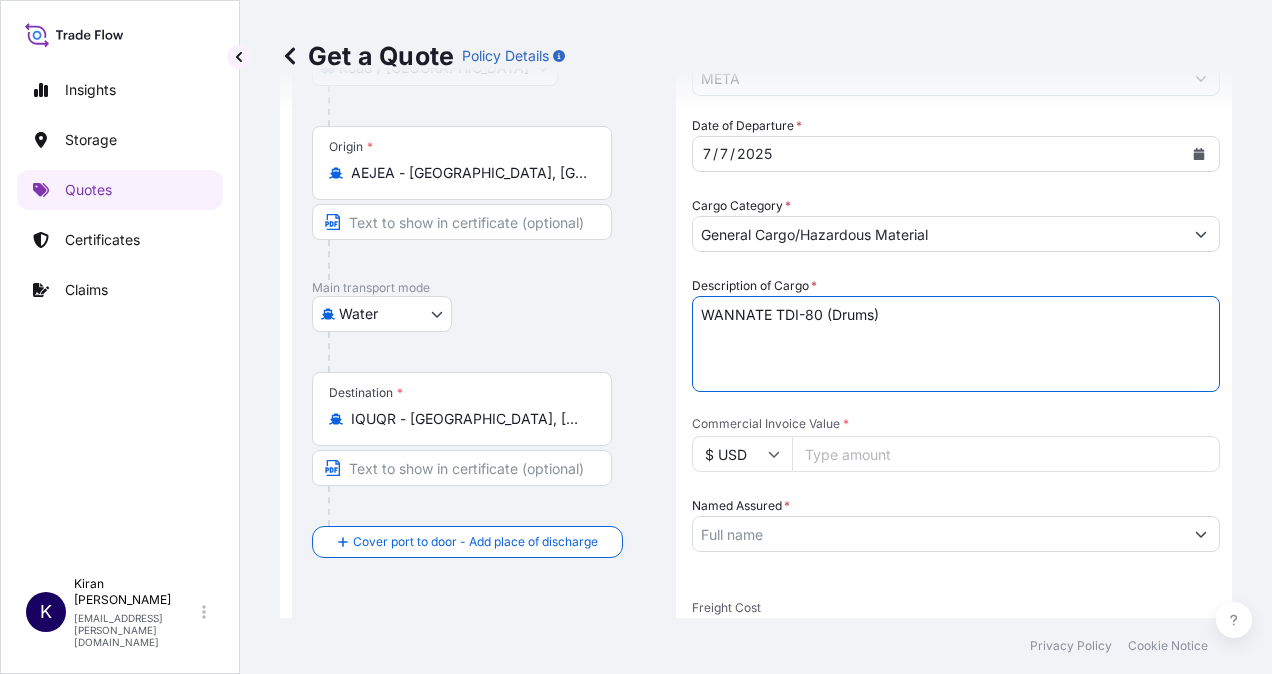 type on "WANNATE TDI-80 (Drums)" 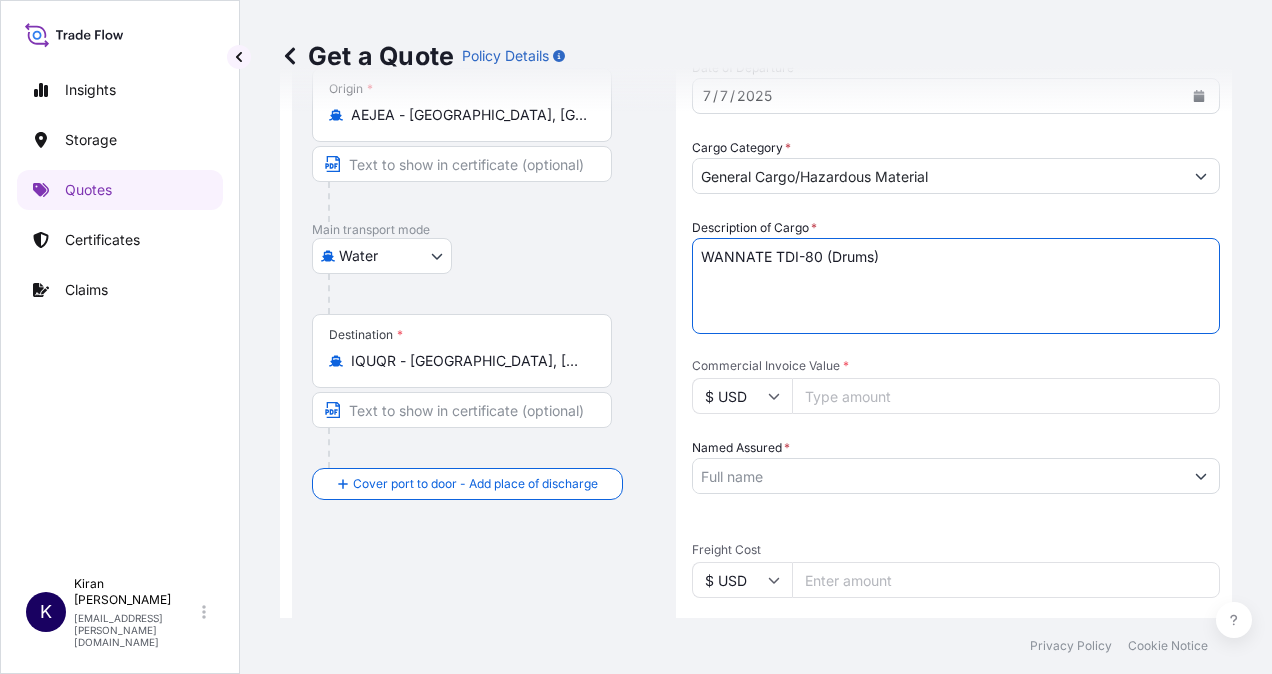 scroll, scrollTop: 400, scrollLeft: 0, axis: vertical 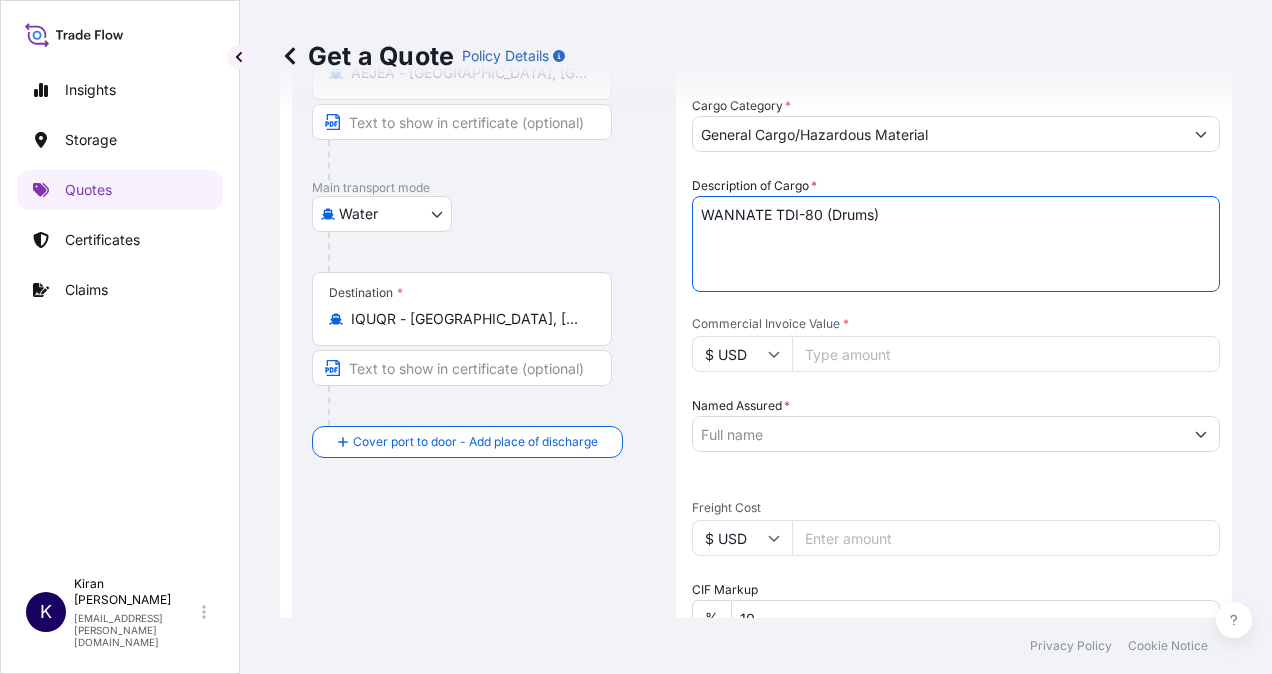 click on "Commercial Invoice Value   *" at bounding box center [1006, 354] 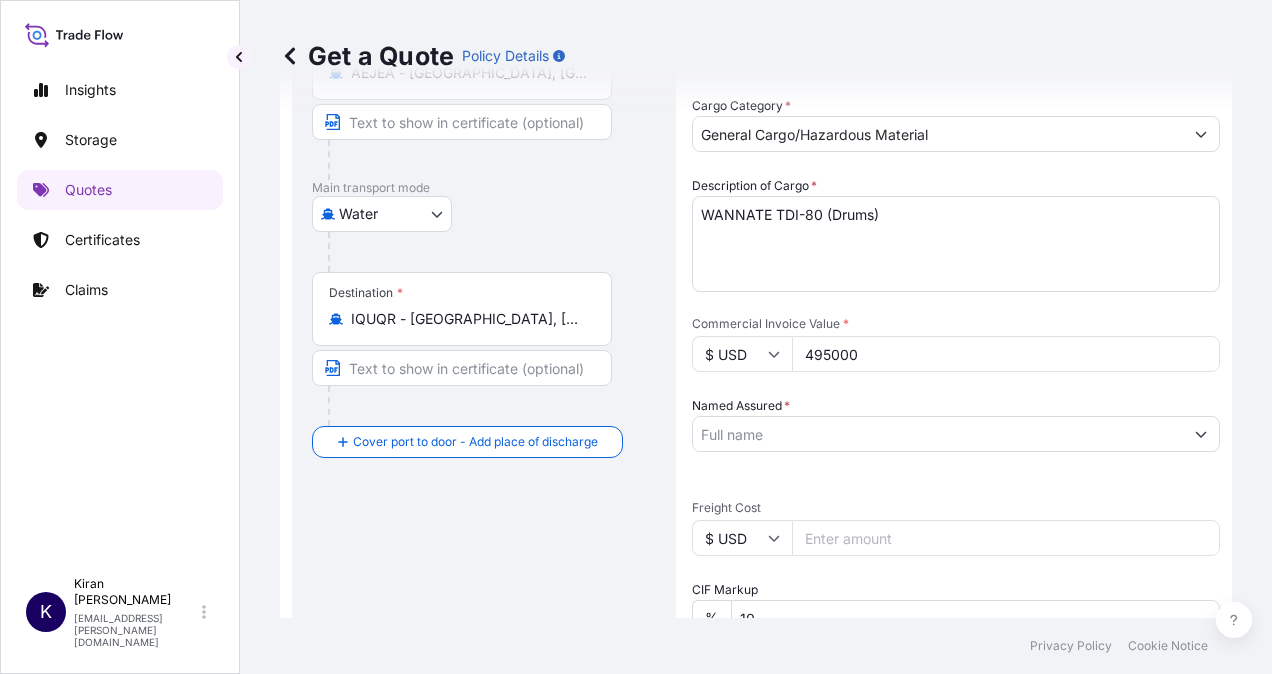 type on "495000" 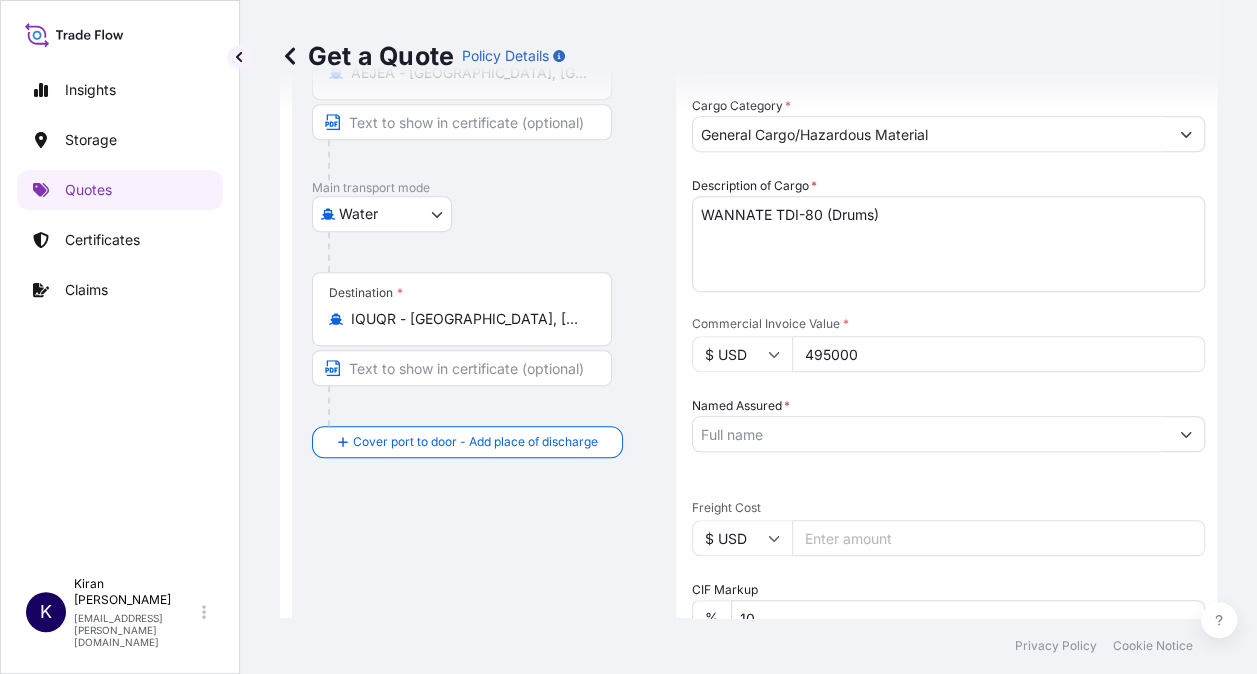click on "Named Assured *" at bounding box center [930, 434] 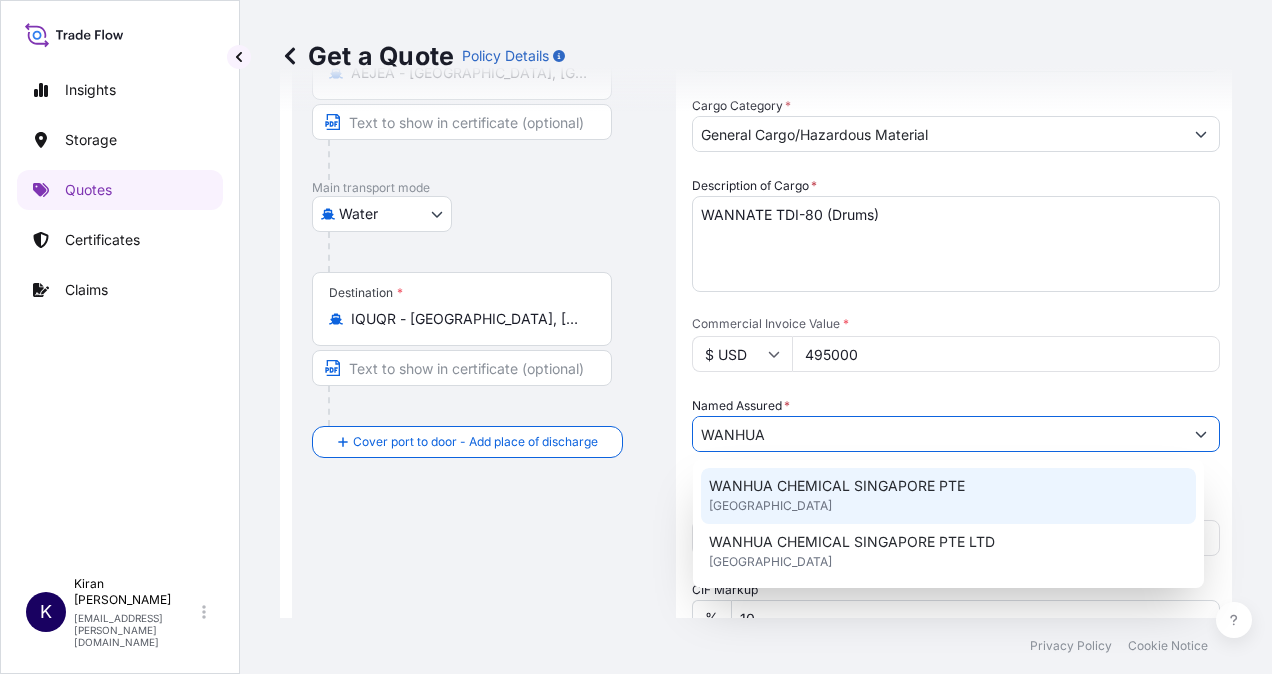 click on "WANHUA" at bounding box center [938, 434] 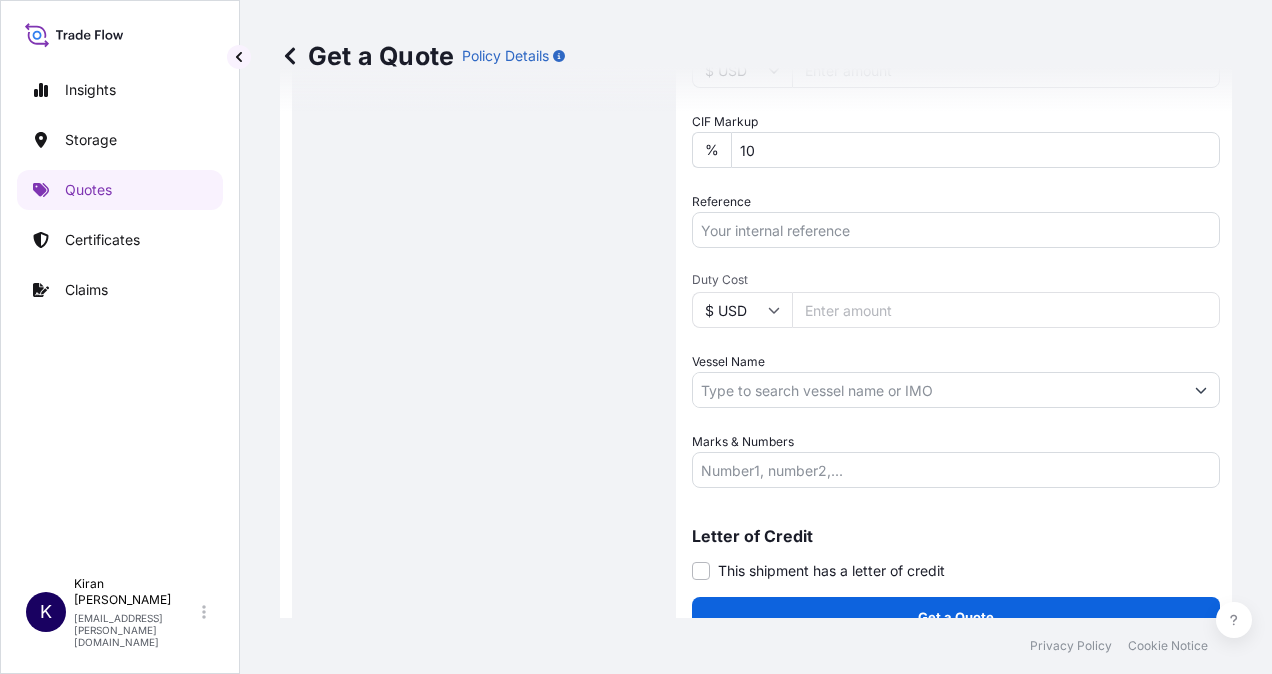 scroll, scrollTop: 898, scrollLeft: 0, axis: vertical 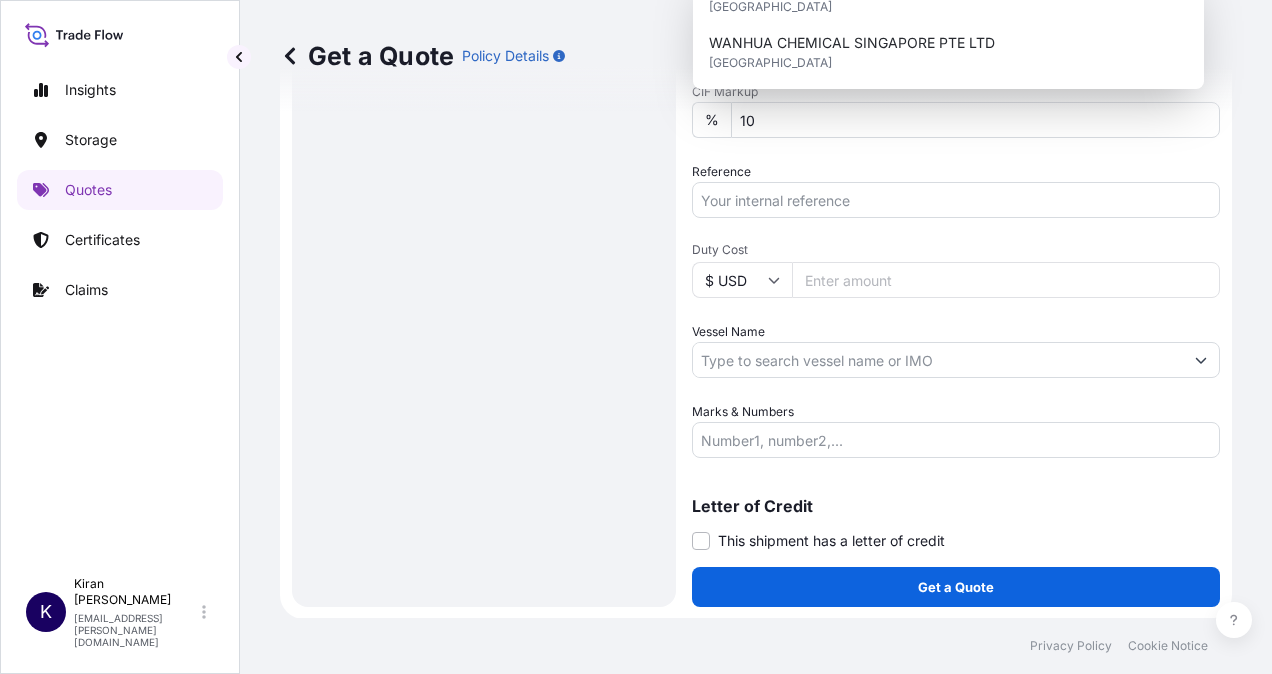 click on "Vessel Name" at bounding box center (938, 360) 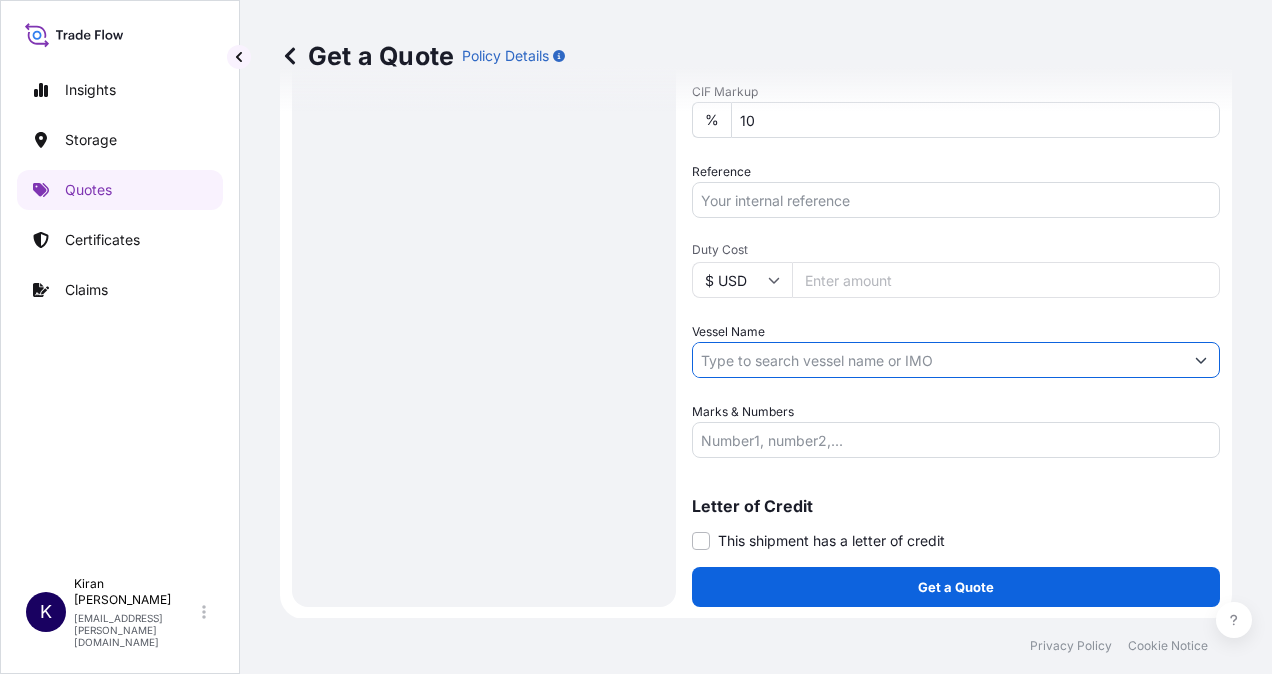 click on "Reference" at bounding box center [956, 200] 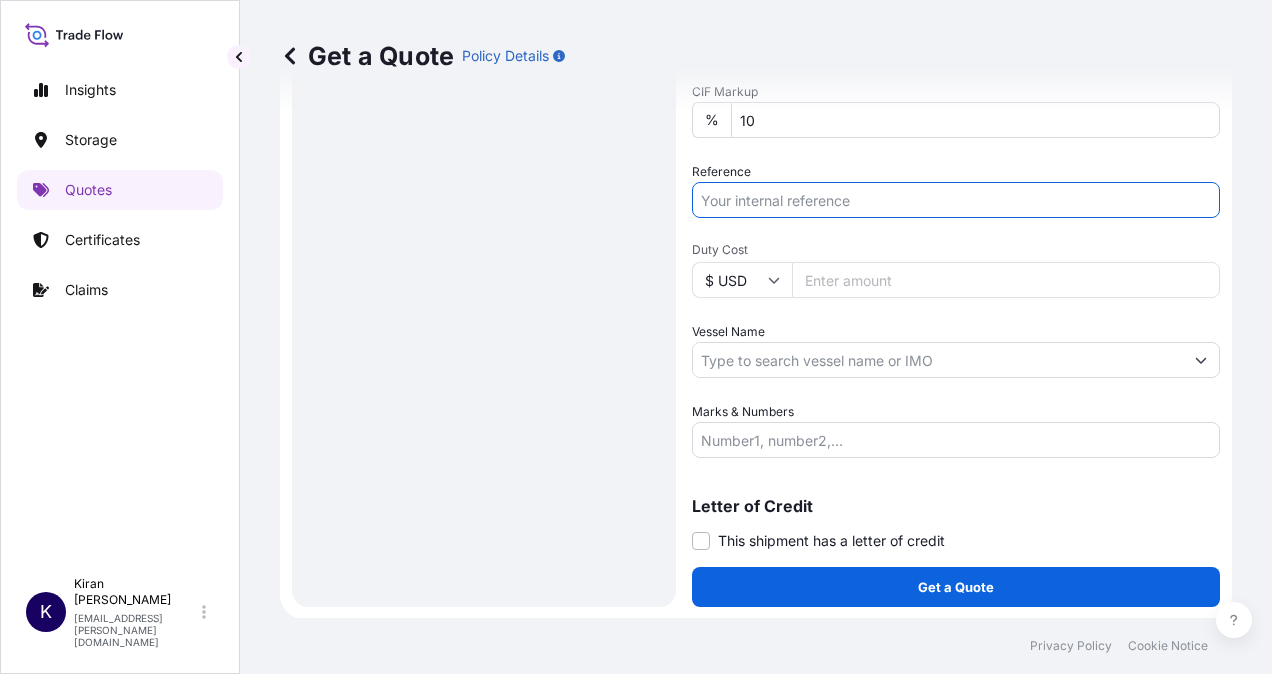 paste on "QT63678" 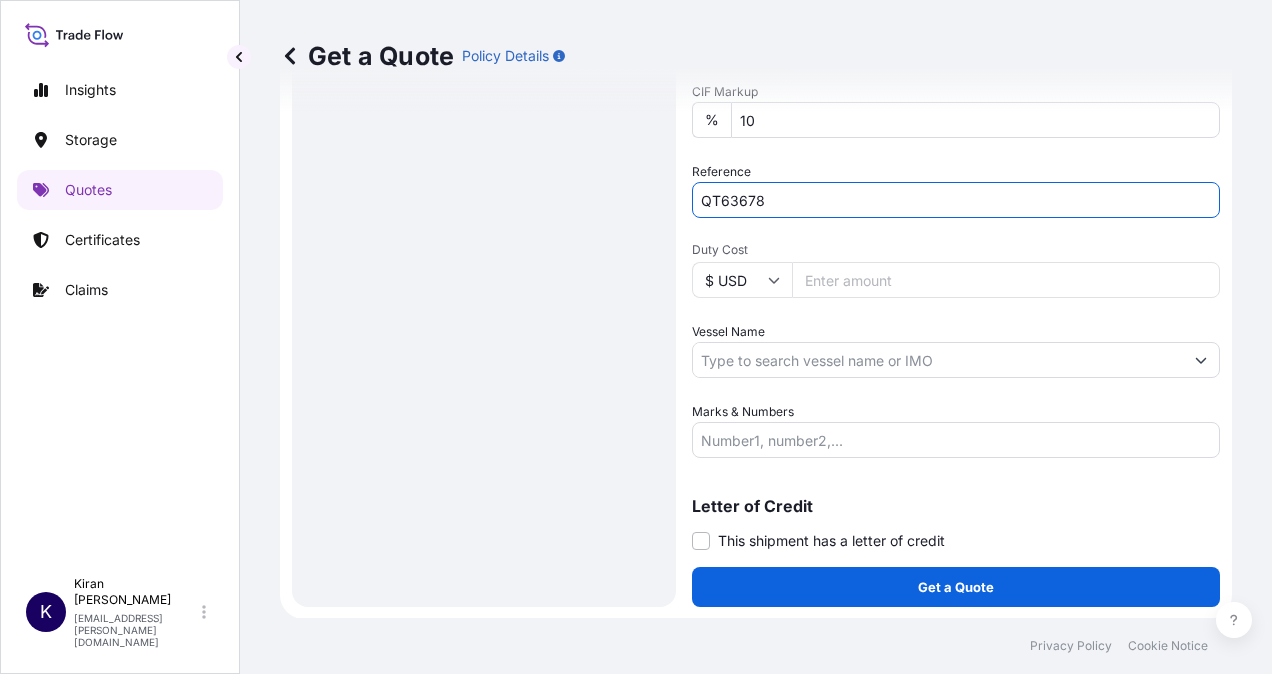 type on "QT63678" 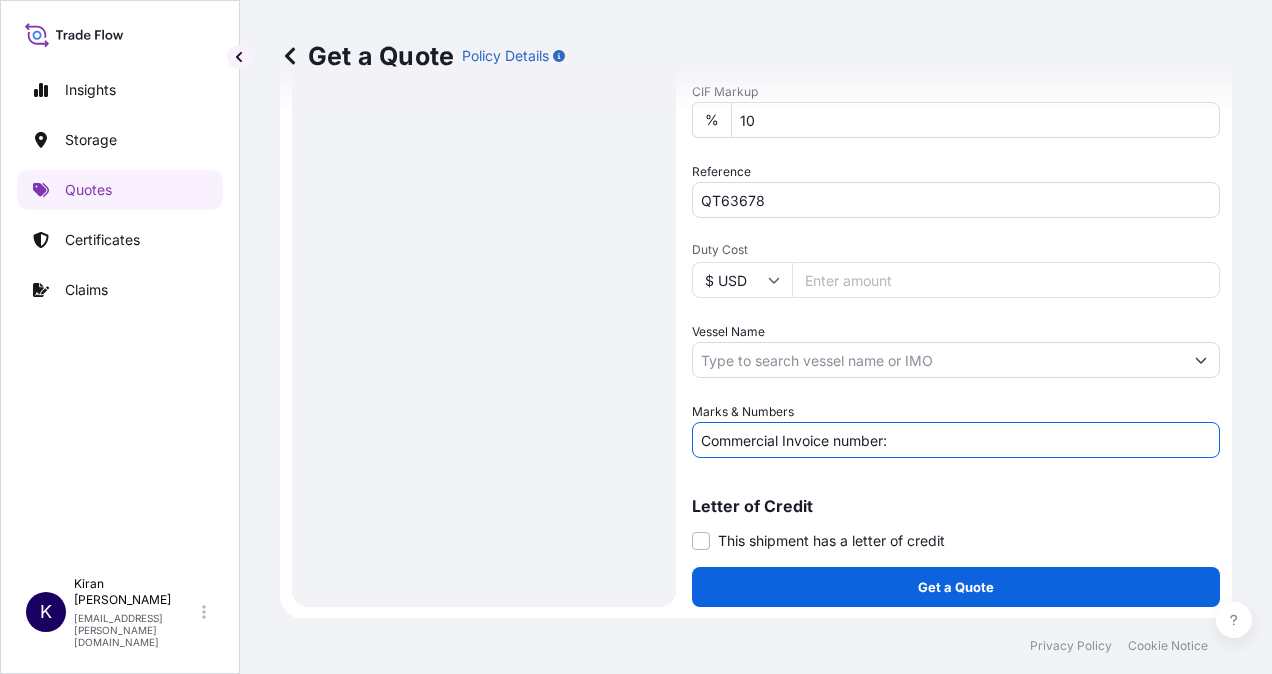 paste on "SG3738297IQ-1" 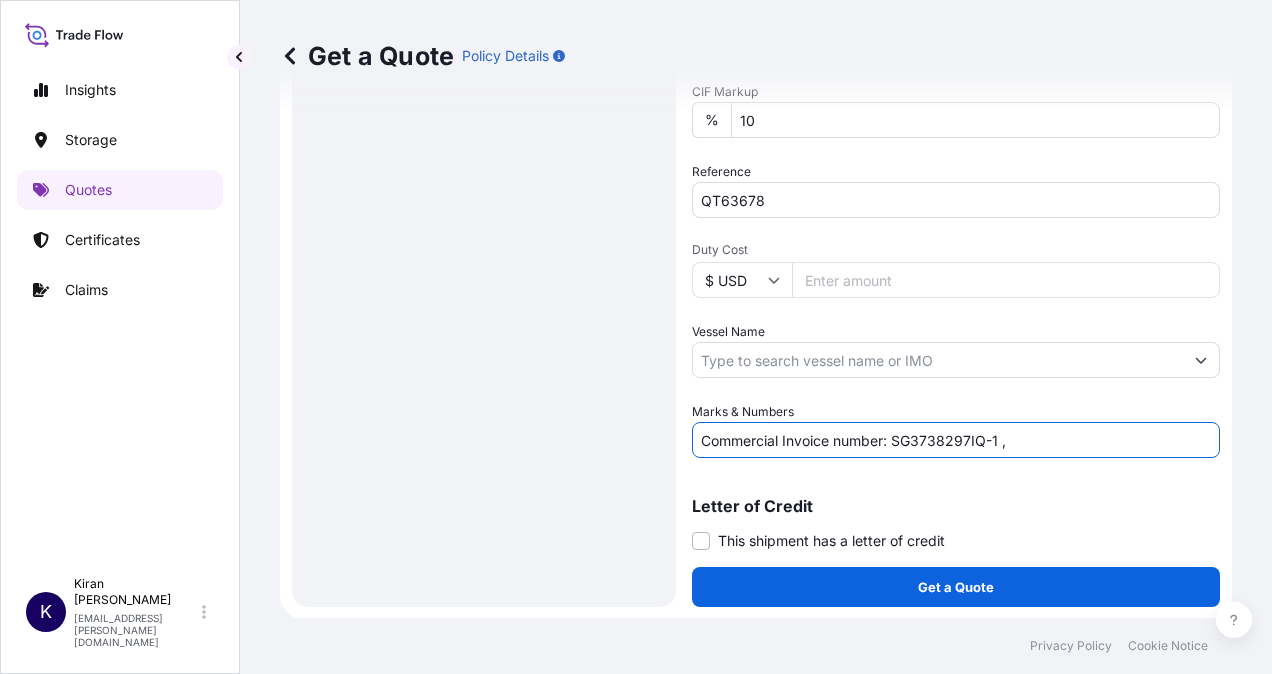 paste on "SG3738297IQ-2" 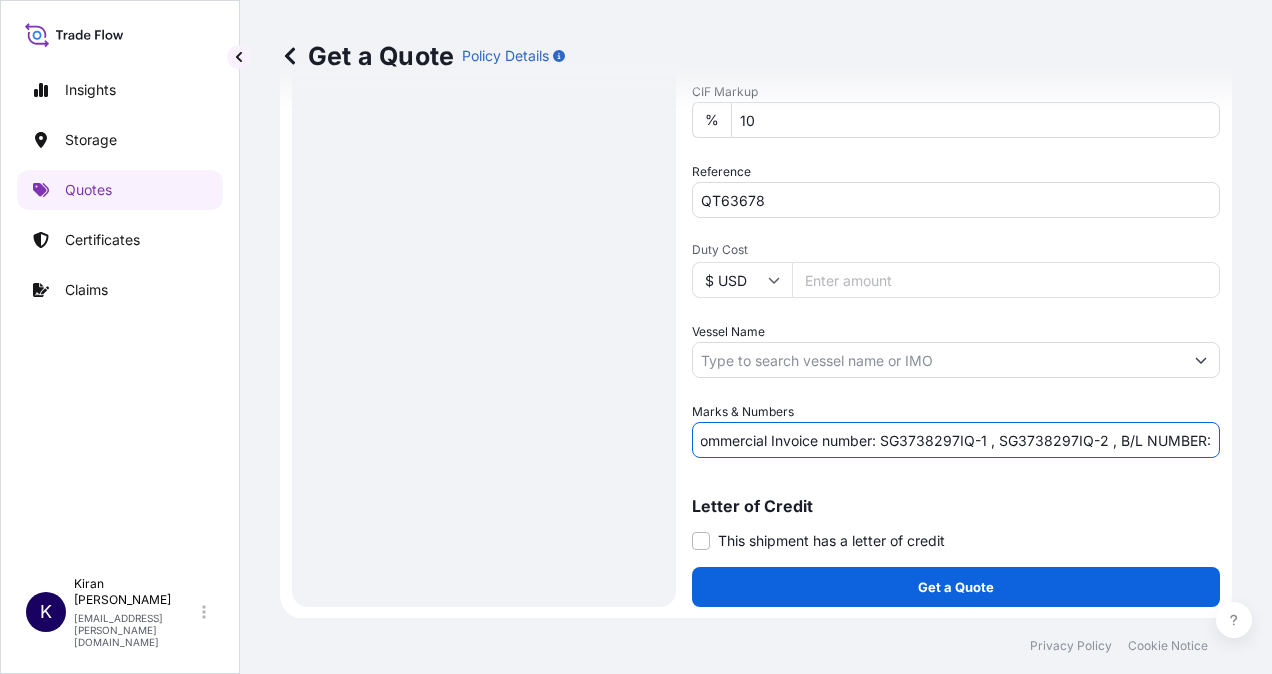 scroll, scrollTop: 0, scrollLeft: 27, axis: horizontal 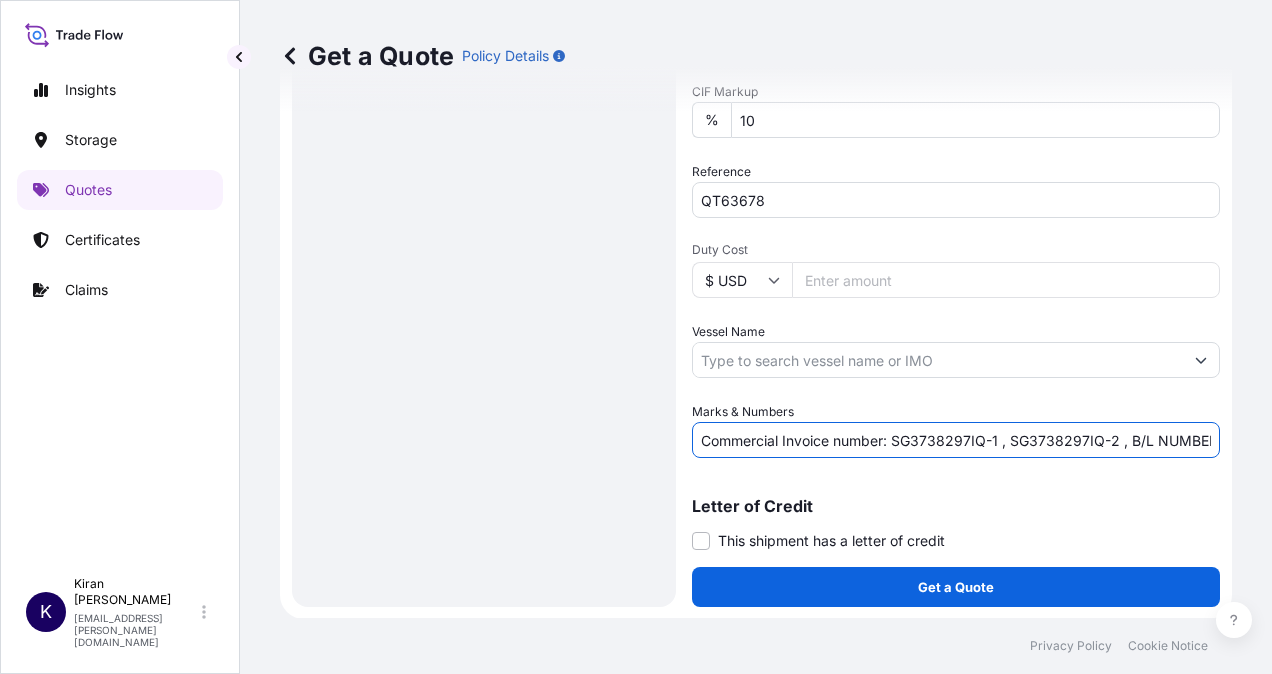 click on "Commercial Invoice number: SG3738297IQ-1 , SG3738297IQ-2 , B/L NUMBER:" at bounding box center (956, 440) 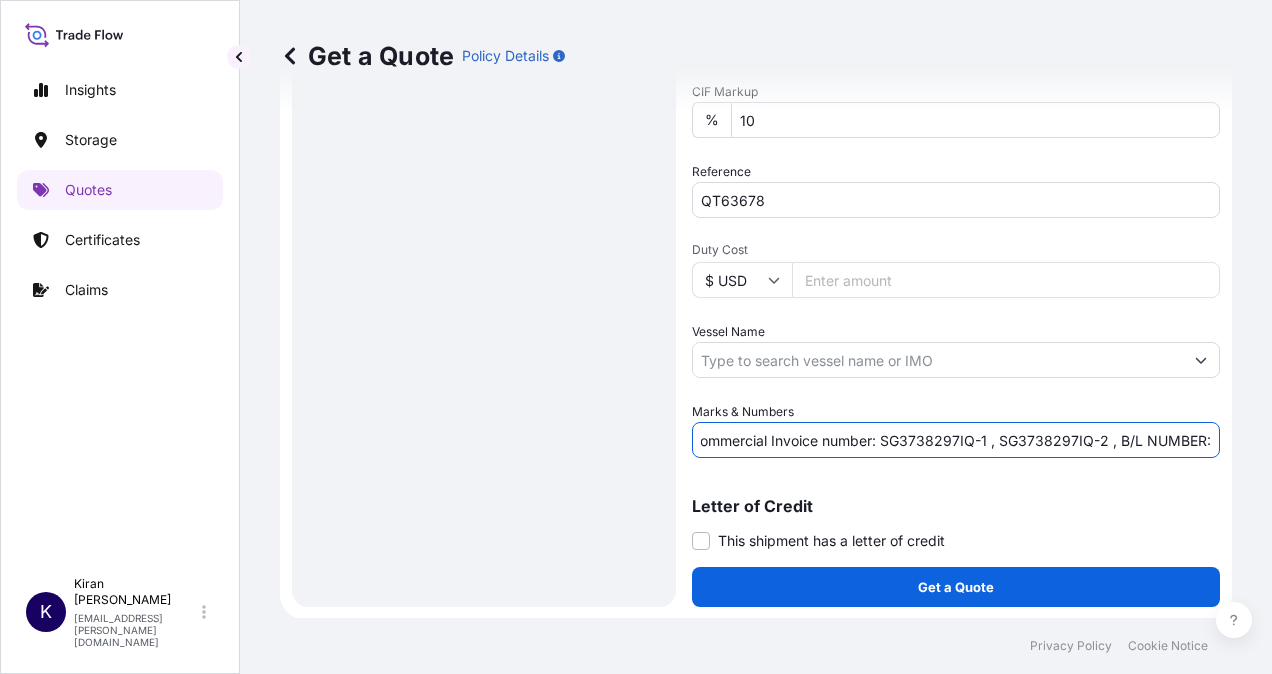 drag, startPoint x: 1068, startPoint y: 436, endPoint x: 1275, endPoint y: 426, distance: 207.24141 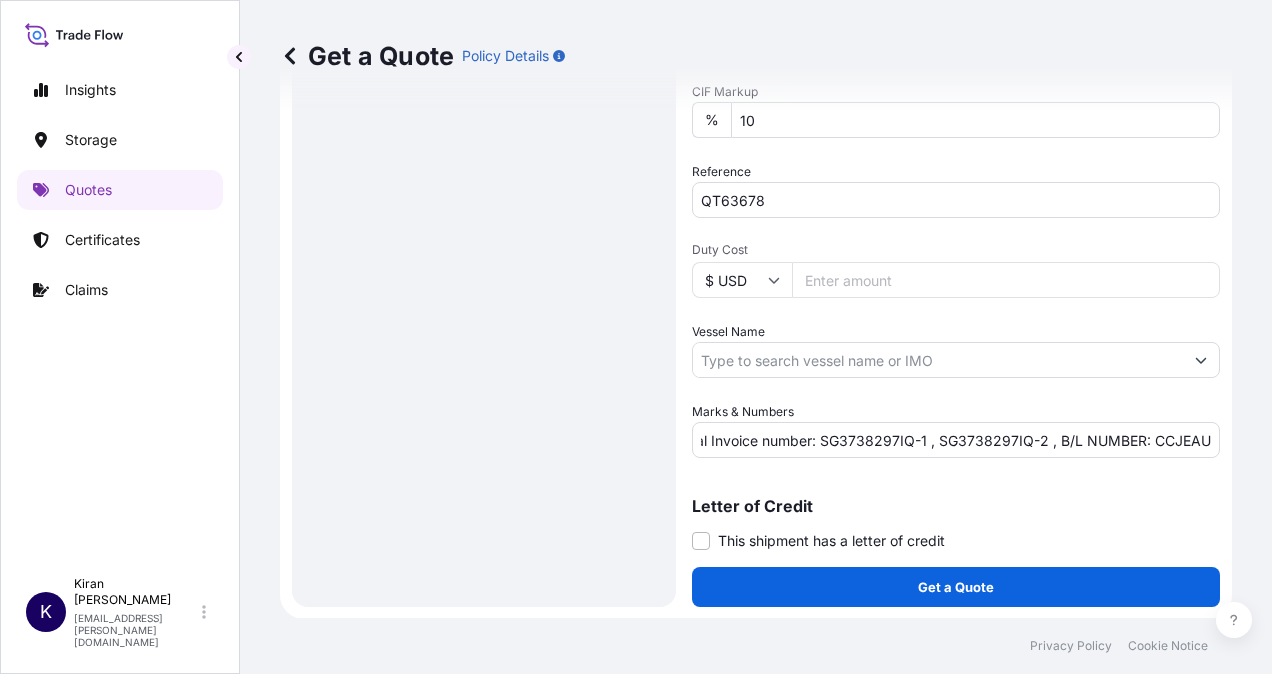 scroll, scrollTop: 0, scrollLeft: 0, axis: both 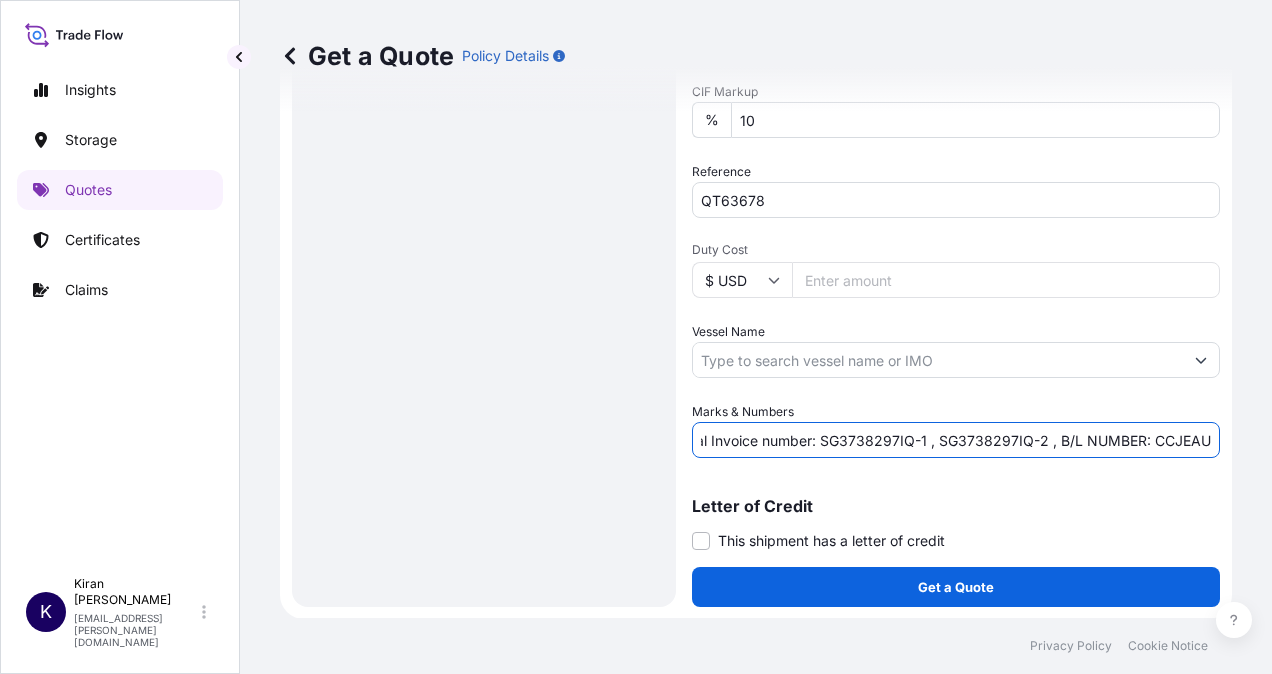 drag, startPoint x: 1113, startPoint y: 446, endPoint x: 1275, endPoint y: 432, distance: 162.6038 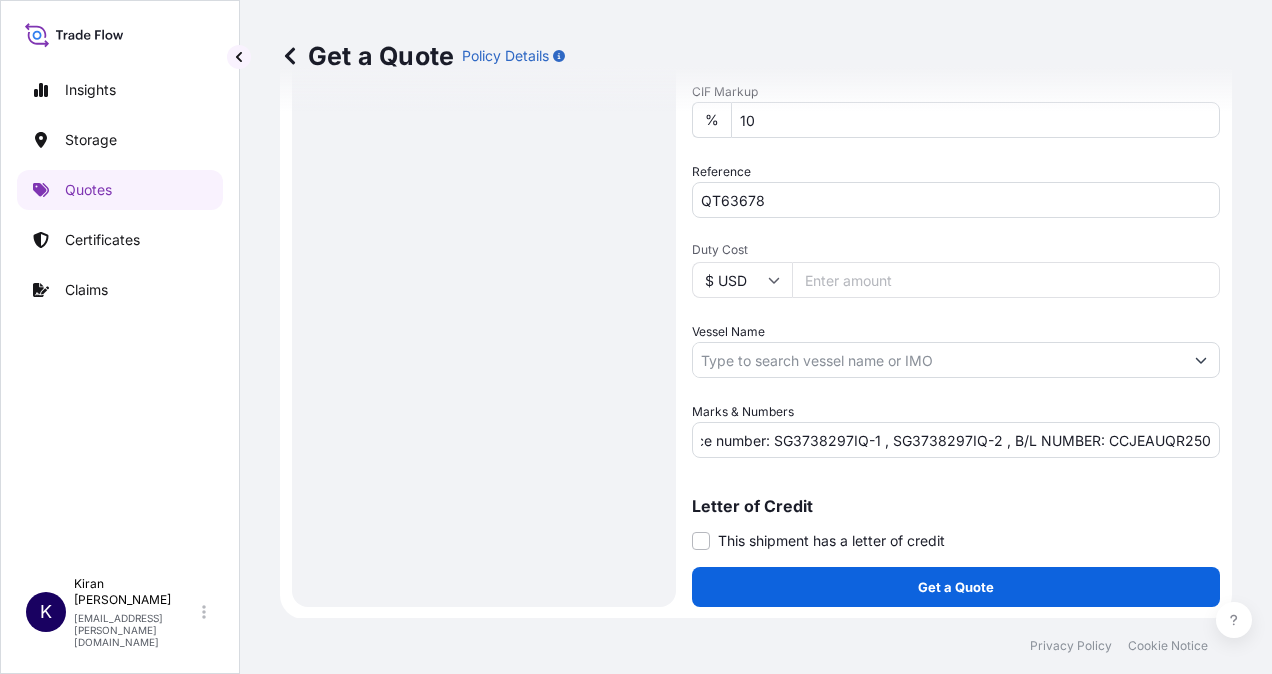 scroll, scrollTop: 0, scrollLeft: 0, axis: both 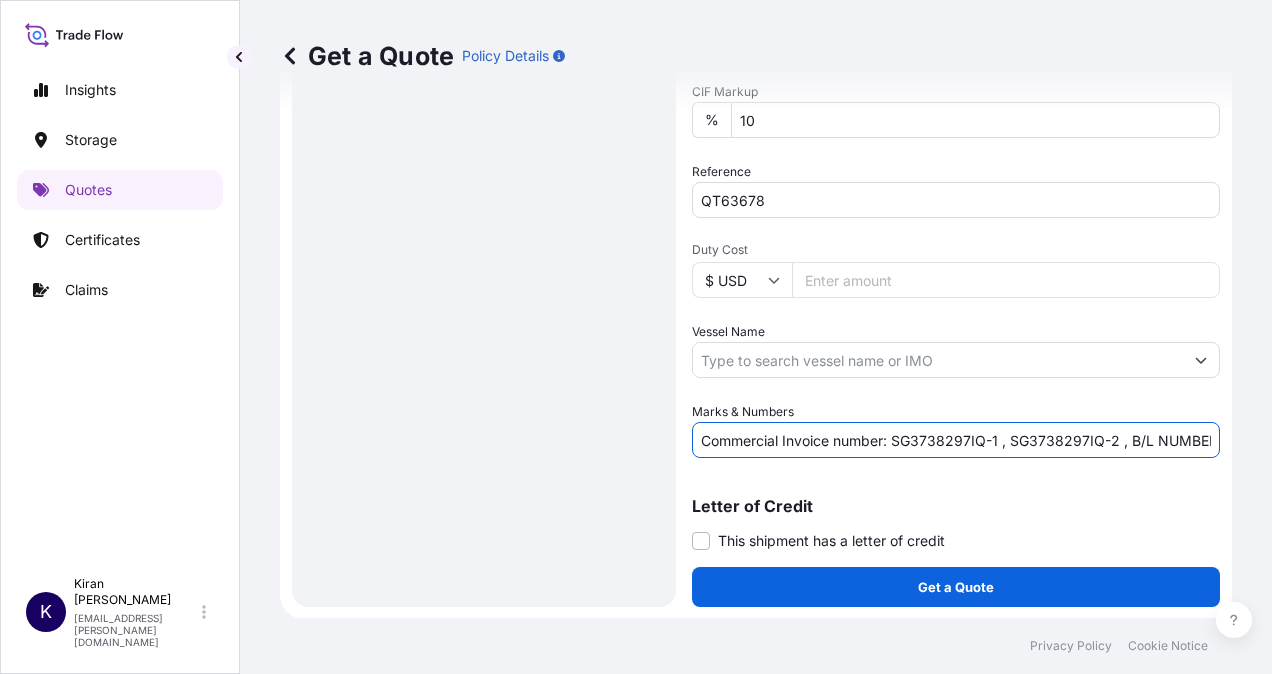 click on "Commercial Invoice number: SG3738297IQ-1 , SG3738297IQ-2 , B/L NUMBER: CCJEAUQR250" at bounding box center (956, 440) 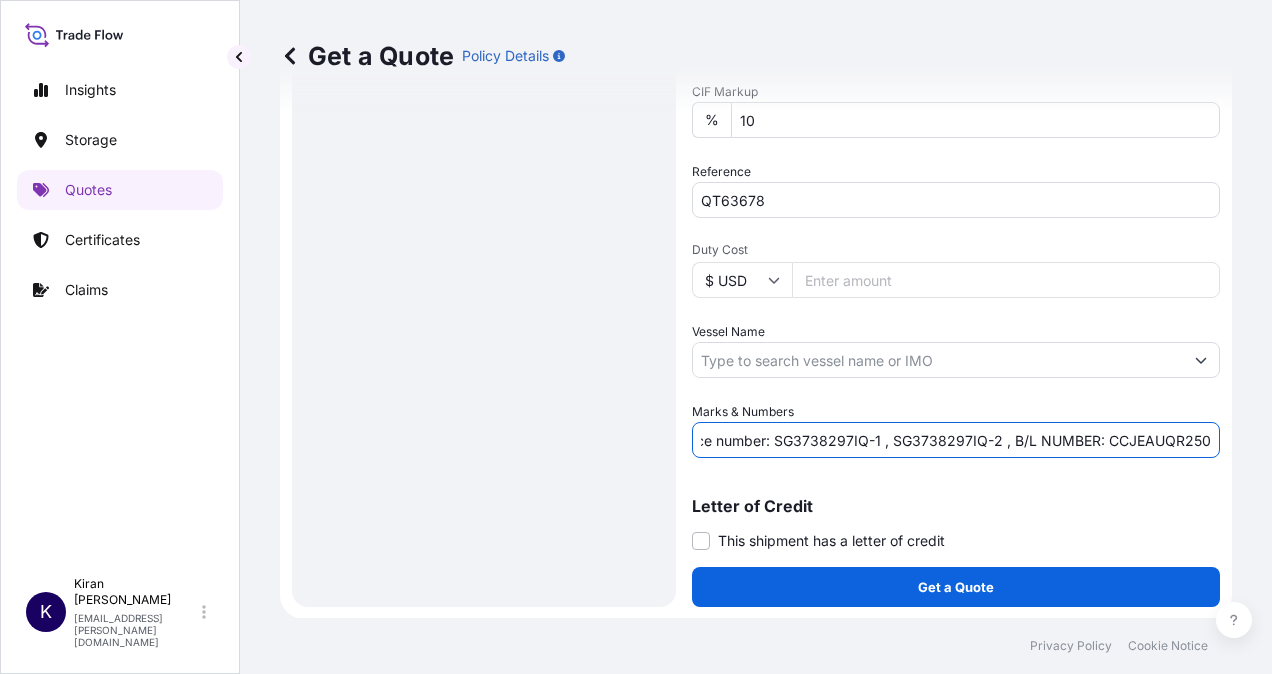 drag, startPoint x: 1040, startPoint y: 440, endPoint x: 1275, endPoint y: 433, distance: 235.10423 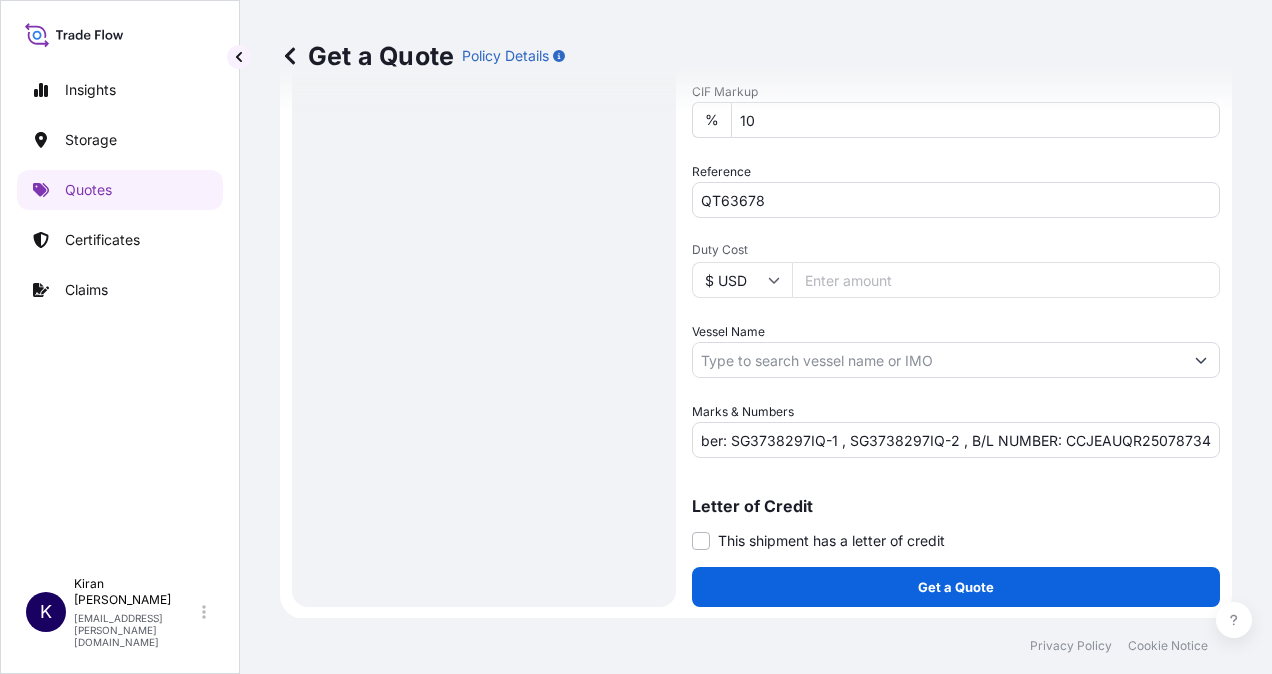 scroll, scrollTop: 0, scrollLeft: 0, axis: both 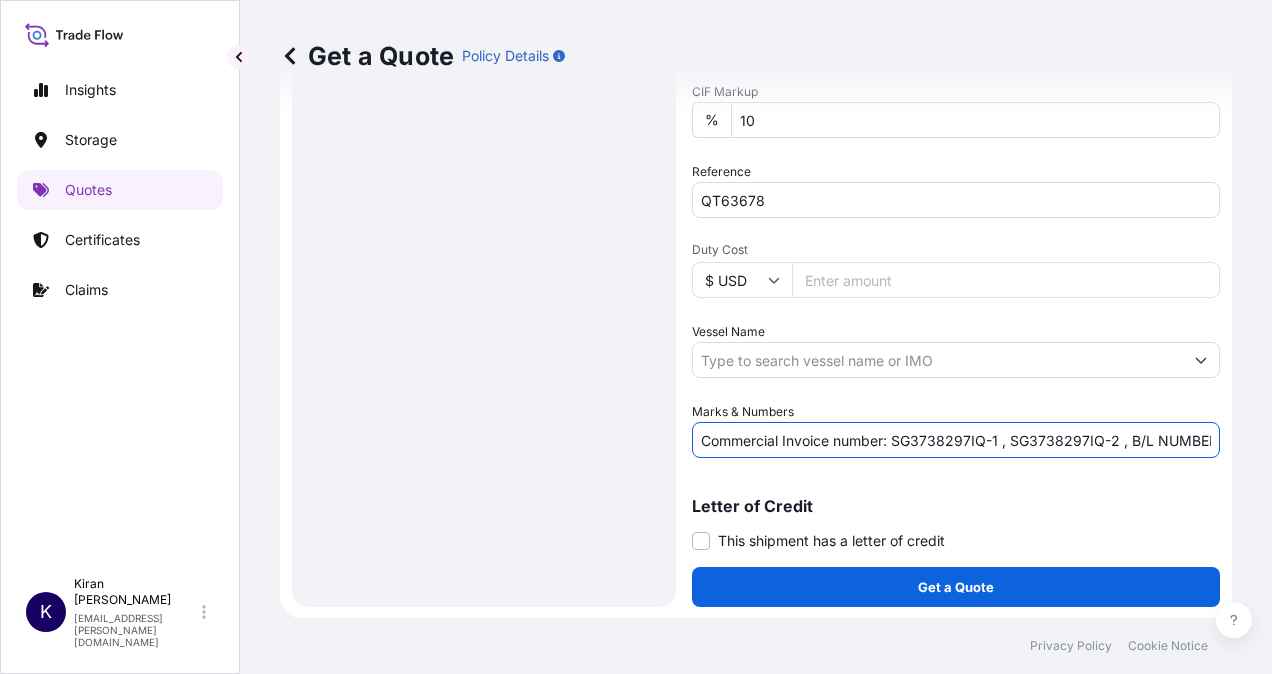 click on "Commercial Invoice number: SG3738297IQ-1 , SG3738297IQ-2 , B/L NUMBER: CCJEAUQR25078734" at bounding box center (956, 440) 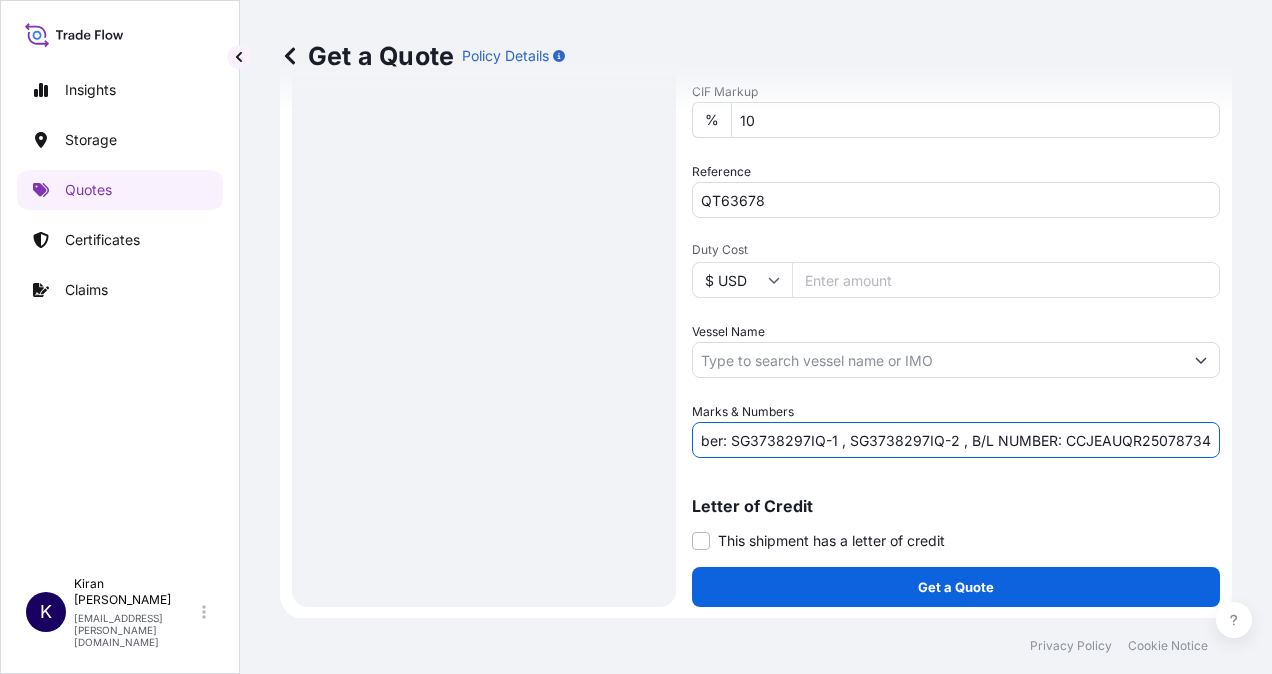 drag, startPoint x: 938, startPoint y: 445, endPoint x: 1275, endPoint y: 441, distance: 337.02374 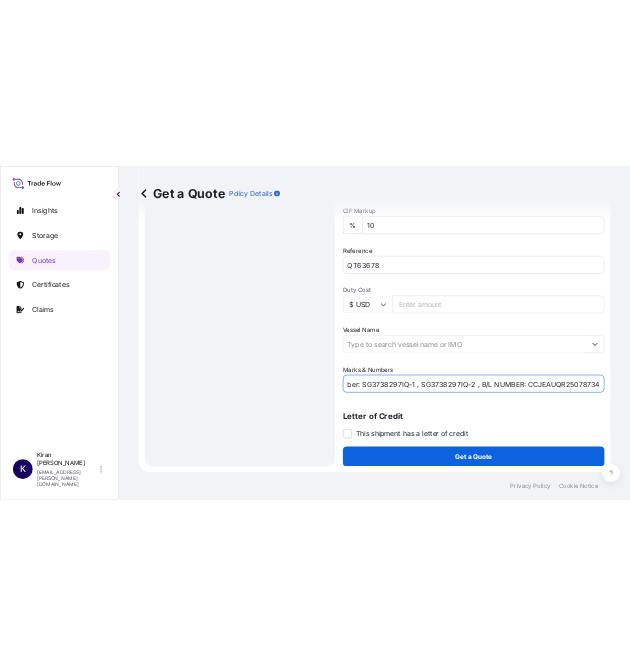 scroll, scrollTop: 0, scrollLeft: 0, axis: both 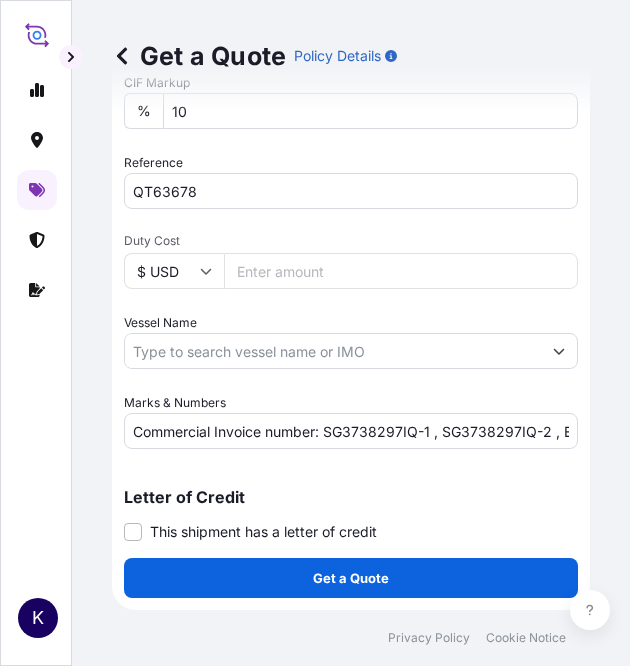 click on "Commercial Invoice number: SG3738297IQ-1 , SG3738297IQ-2 , B/L NUMBER: CCJEAUQR25078734" at bounding box center (351, 431) 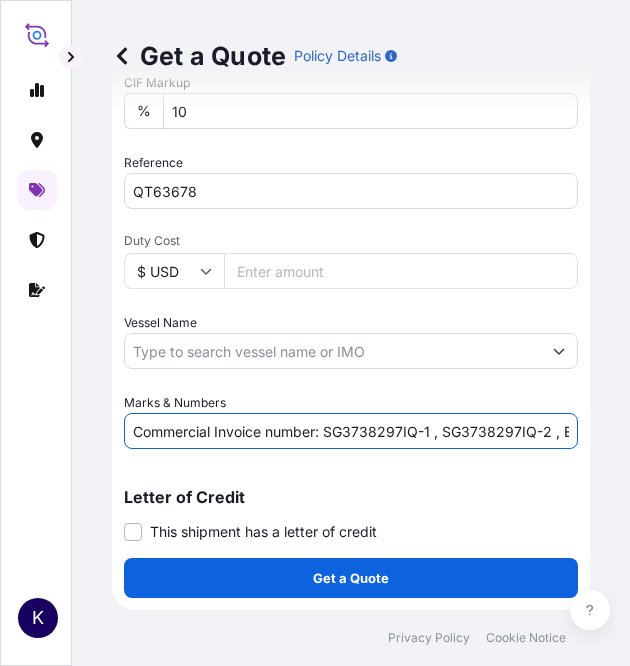 scroll, scrollTop: 0, scrollLeft: 244, axis: horizontal 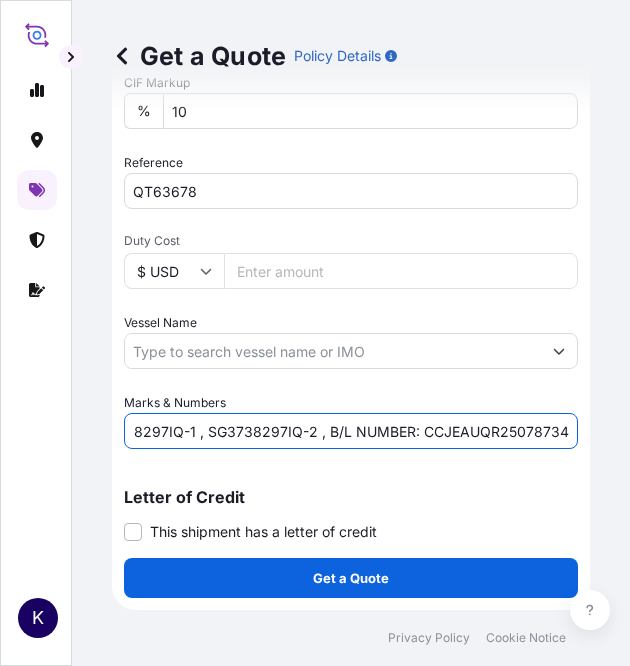 drag, startPoint x: 159, startPoint y: 427, endPoint x: 634, endPoint y: 426, distance: 475.00104 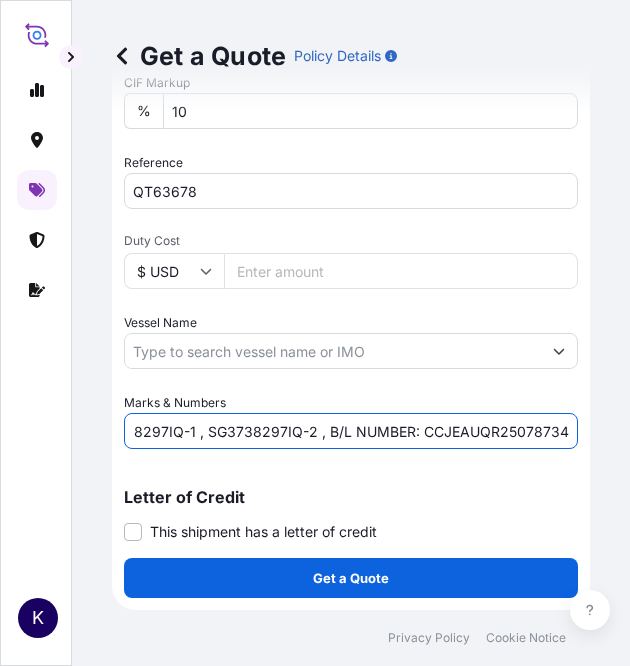 scroll, scrollTop: 0, scrollLeft: 0, axis: both 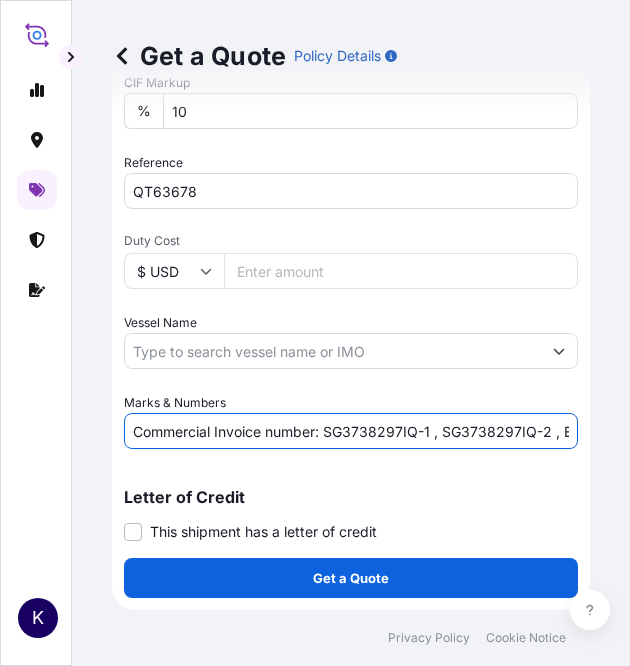drag, startPoint x: 514, startPoint y: 429, endPoint x: 26, endPoint y: 463, distance: 489.18298 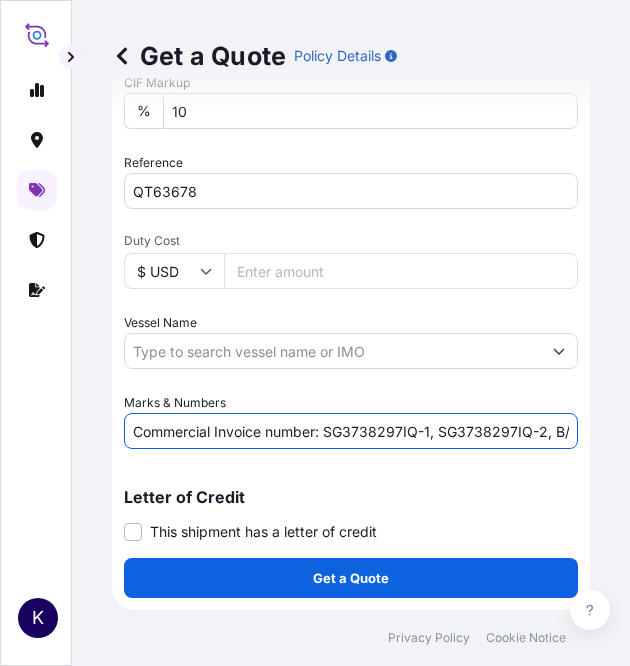 scroll, scrollTop: 0, scrollLeft: 236, axis: horizontal 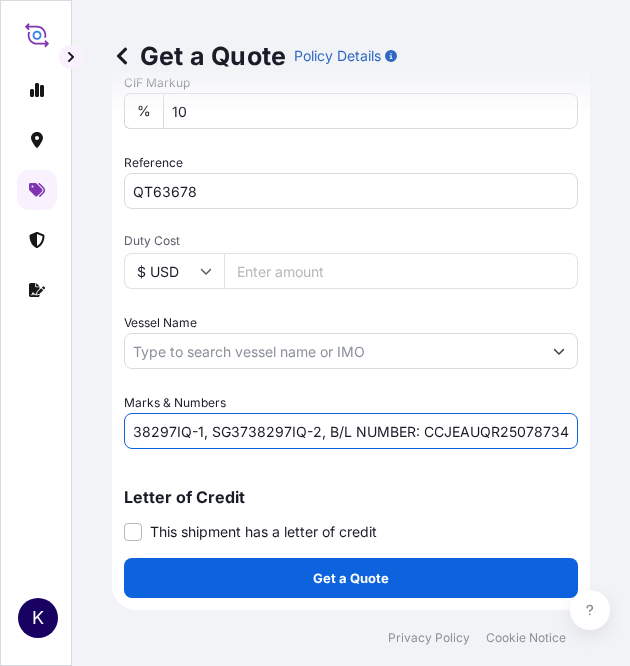 drag, startPoint x: 467, startPoint y: 435, endPoint x: 634, endPoint y: 425, distance: 167.29913 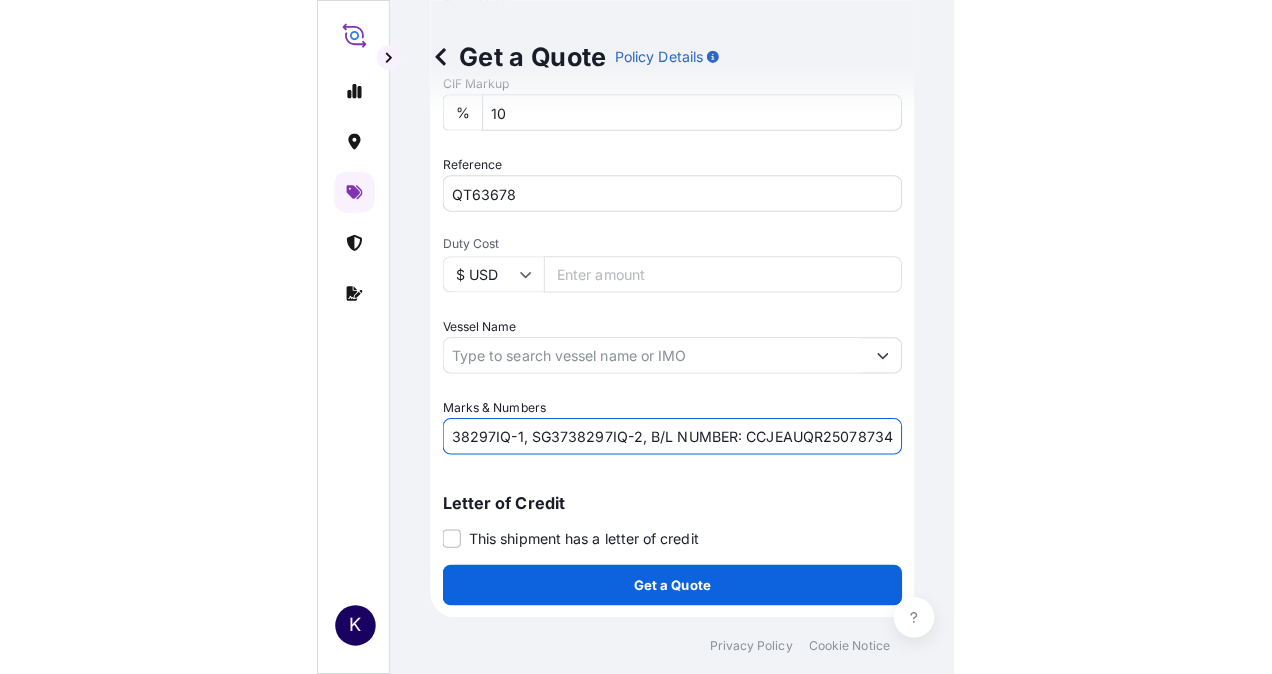scroll, scrollTop: 0, scrollLeft: 0, axis: both 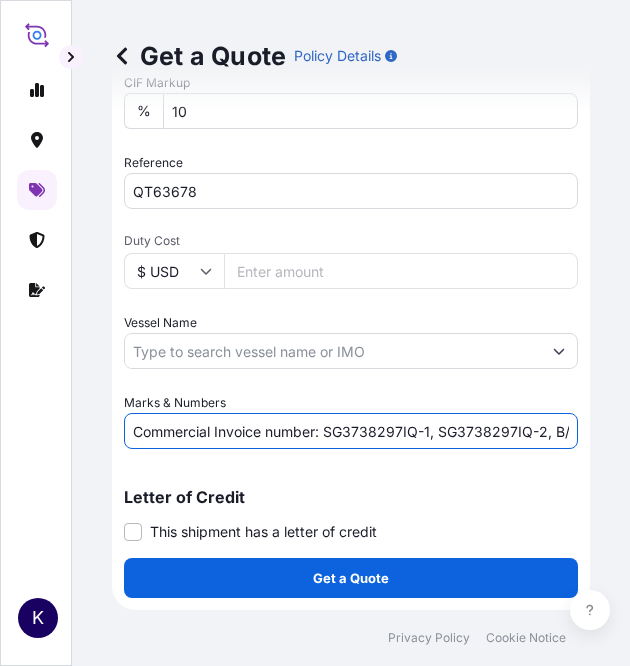 drag, startPoint x: 306, startPoint y: 433, endPoint x: -144, endPoint y: 433, distance: 450 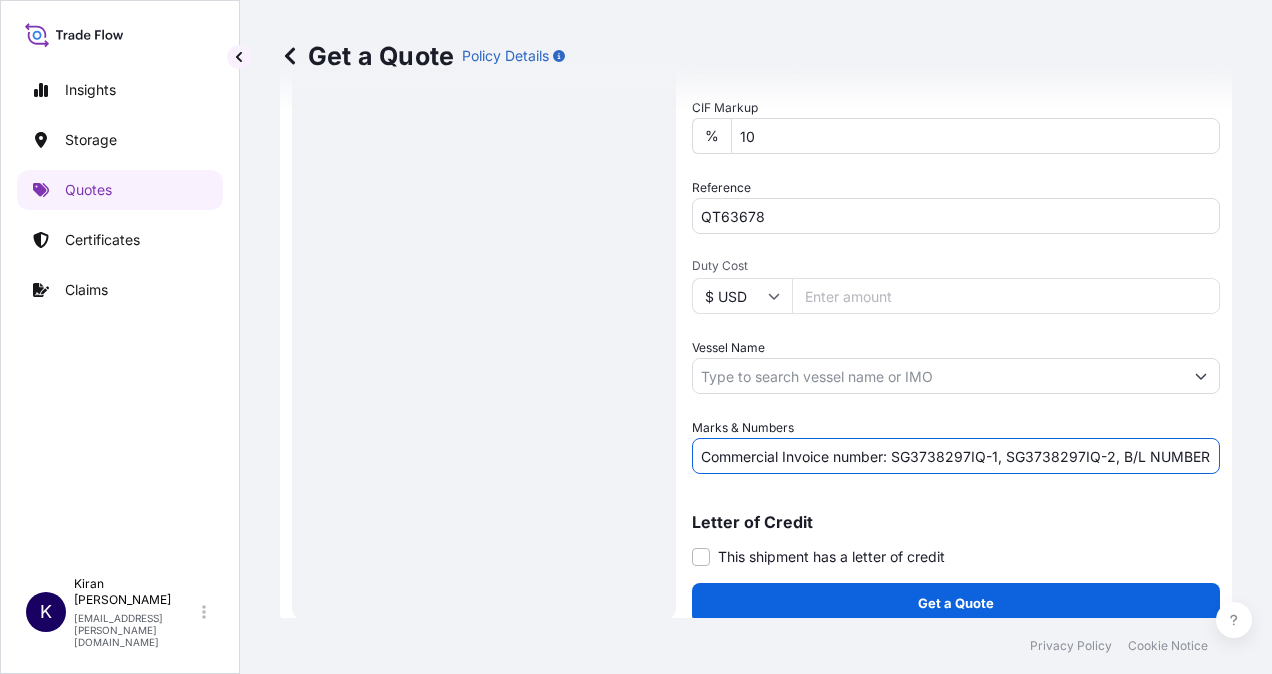 scroll, scrollTop: 898, scrollLeft: 0, axis: vertical 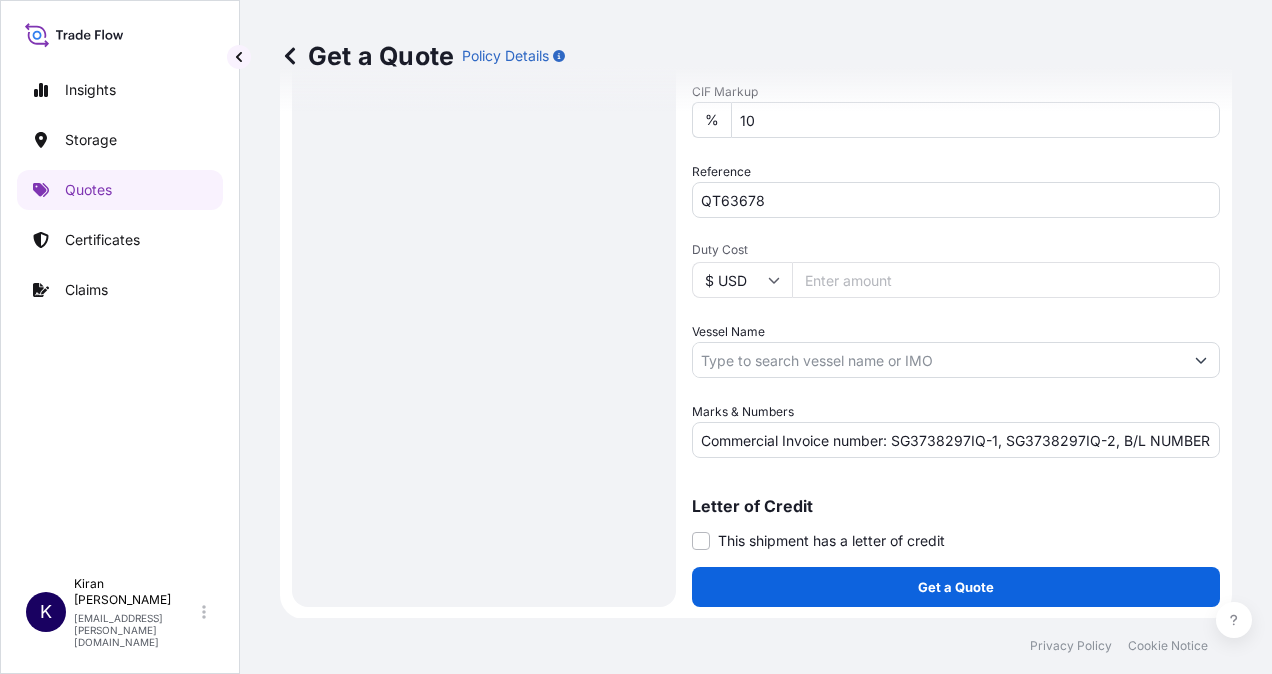 click on "Letter of Credit This shipment has a letter of credit Letter of credit * Letter of credit may not exceed 12000 characters" at bounding box center [956, 512] 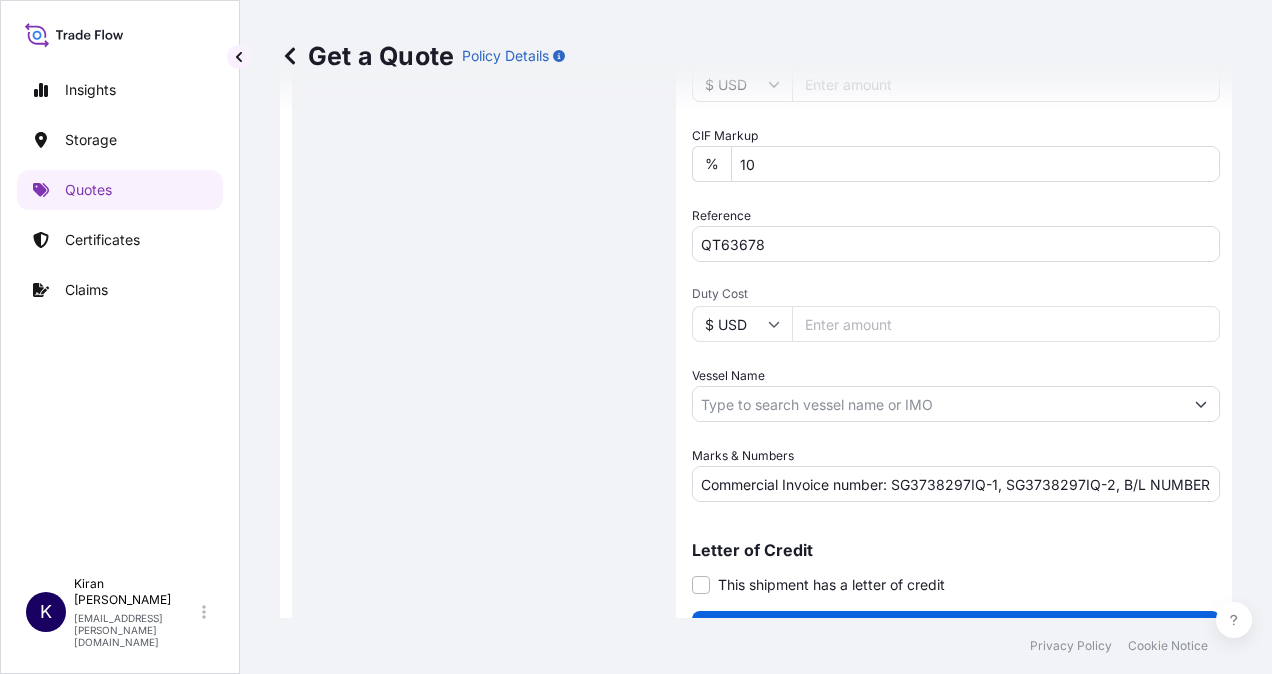 scroll, scrollTop: 898, scrollLeft: 0, axis: vertical 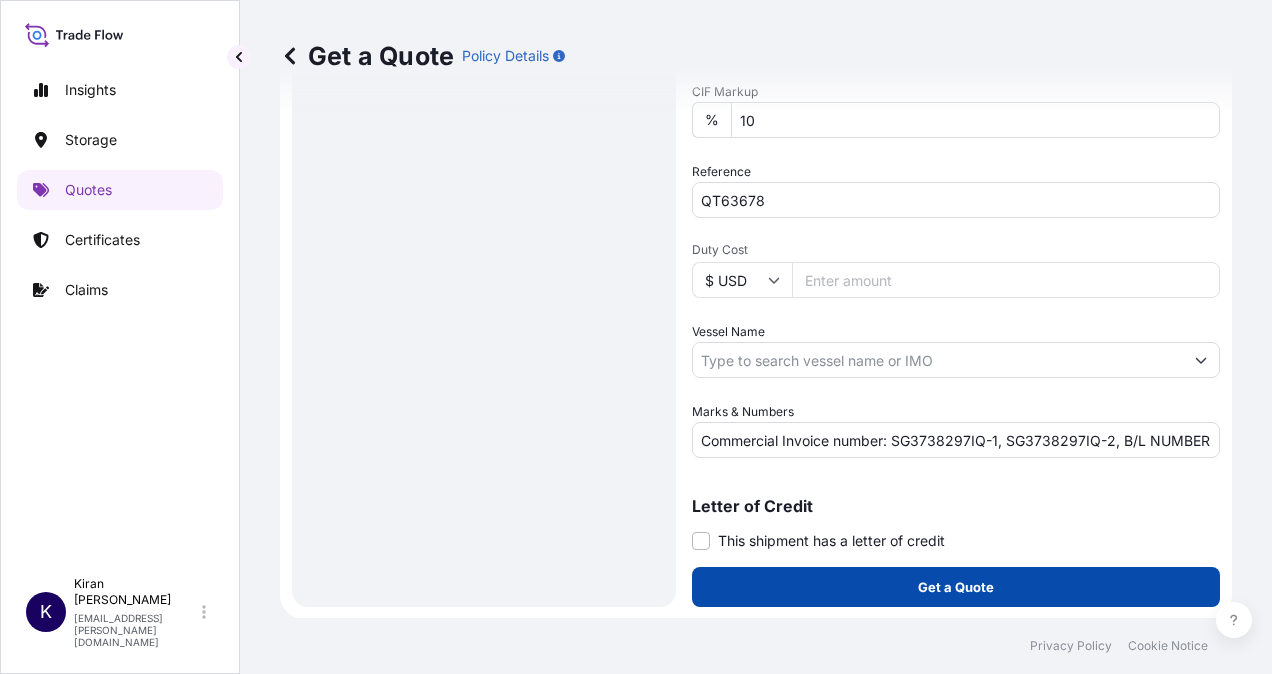 click on "Get a Quote" at bounding box center [956, 587] 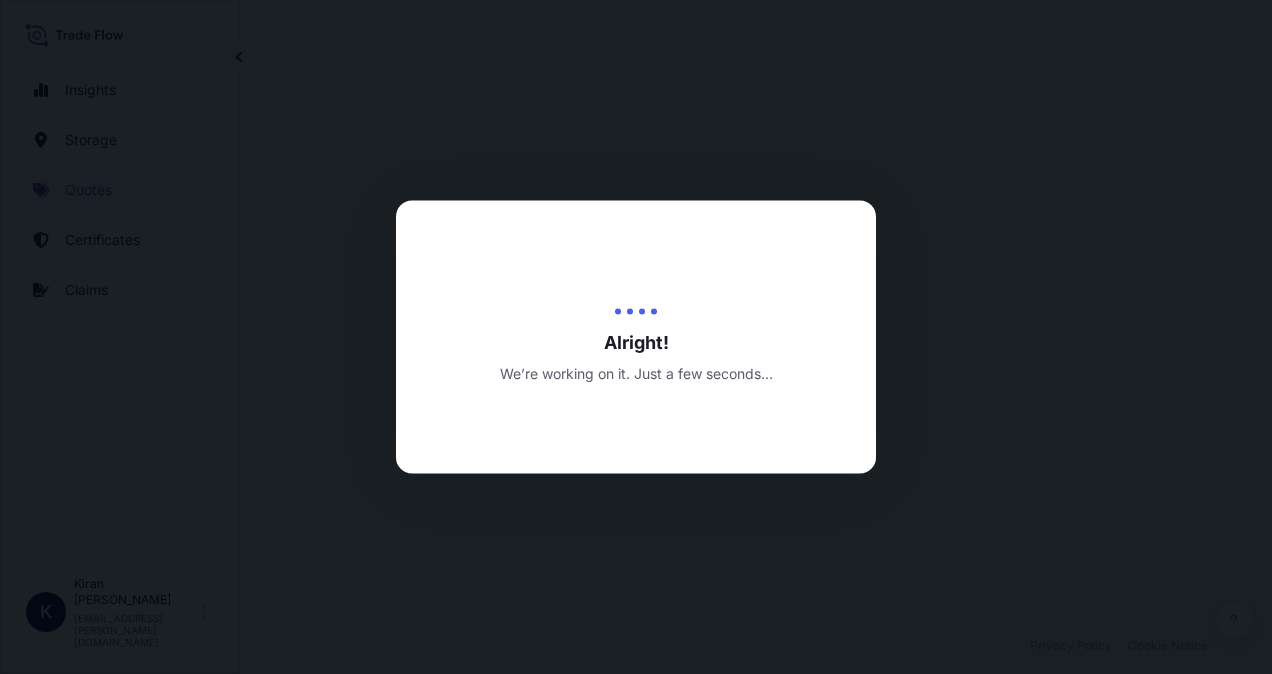 scroll, scrollTop: 0, scrollLeft: 0, axis: both 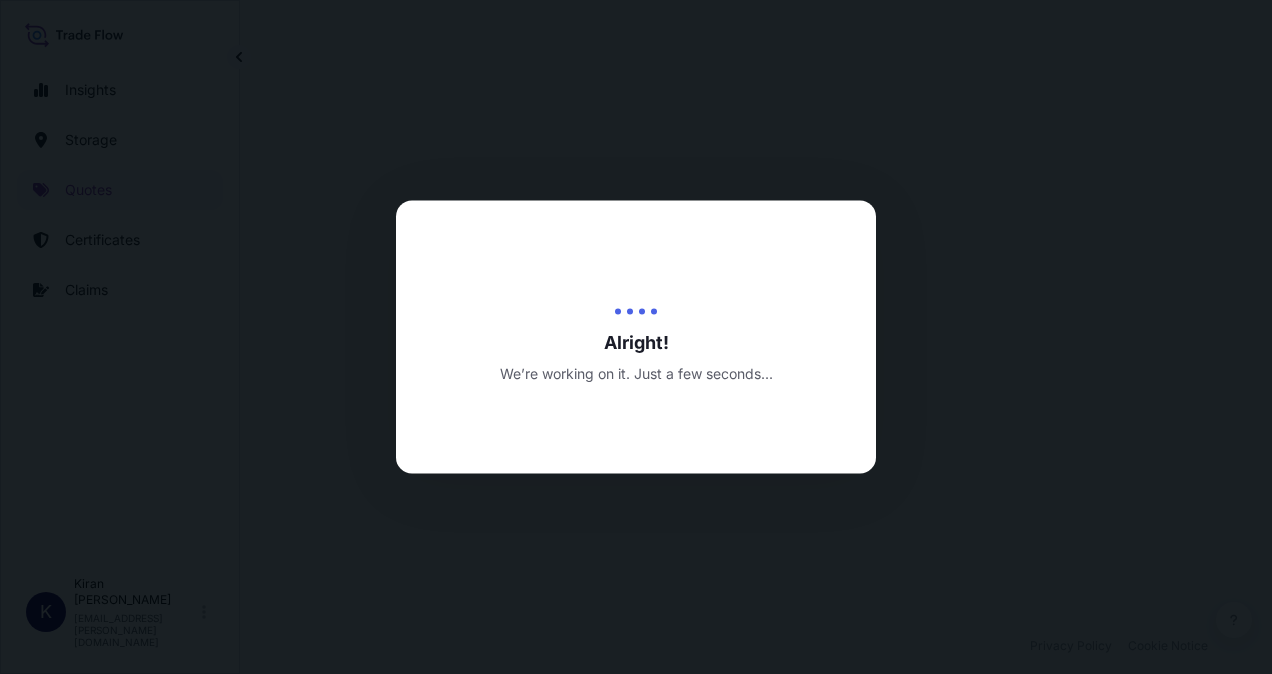 select on "Road / [GEOGRAPHIC_DATA]" 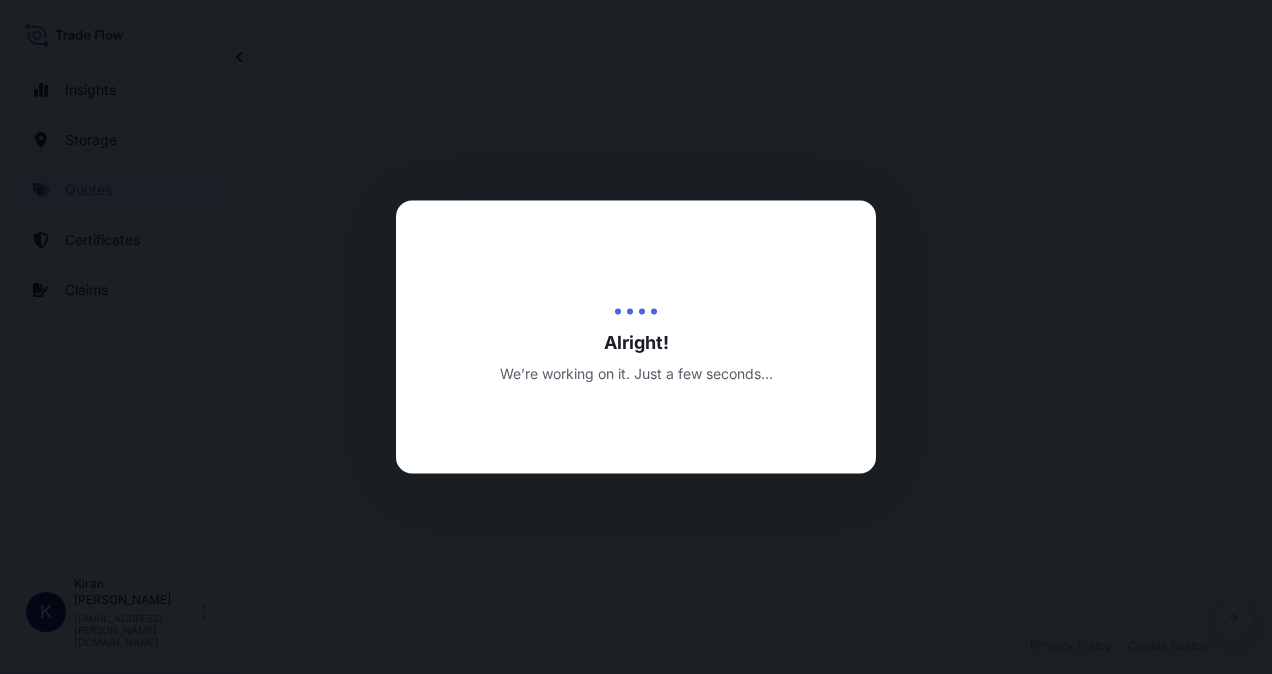select on "Water" 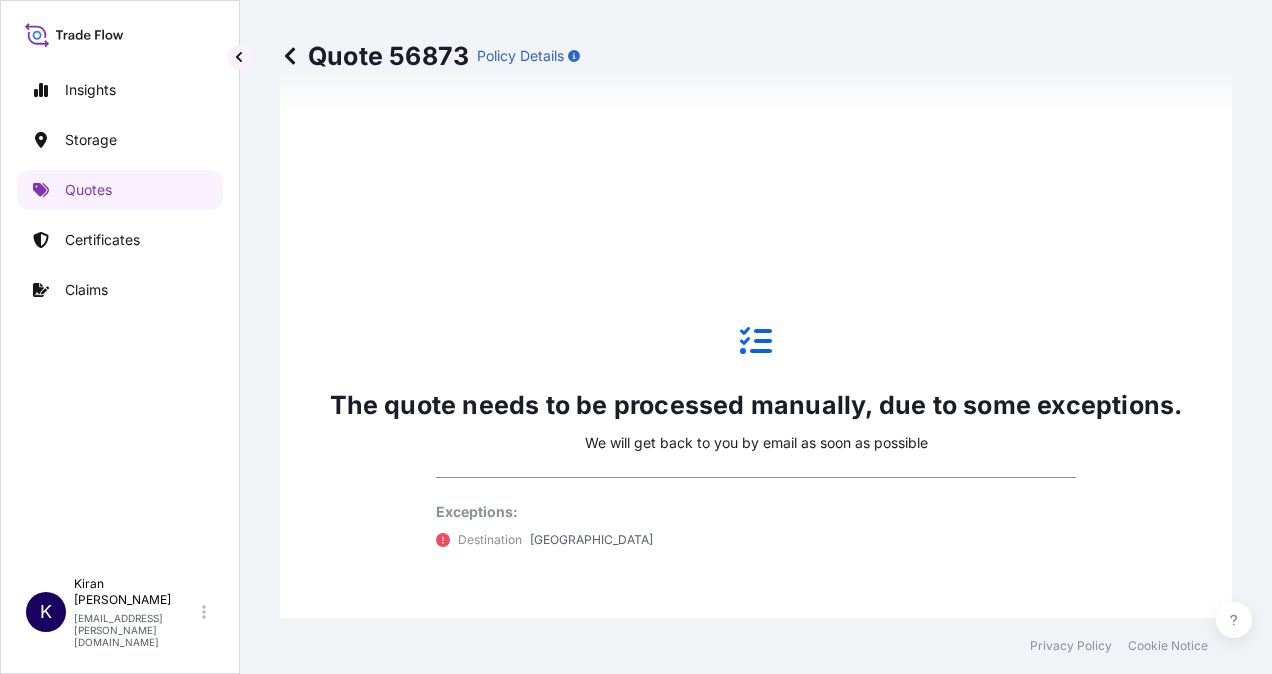 scroll, scrollTop: 1979, scrollLeft: 0, axis: vertical 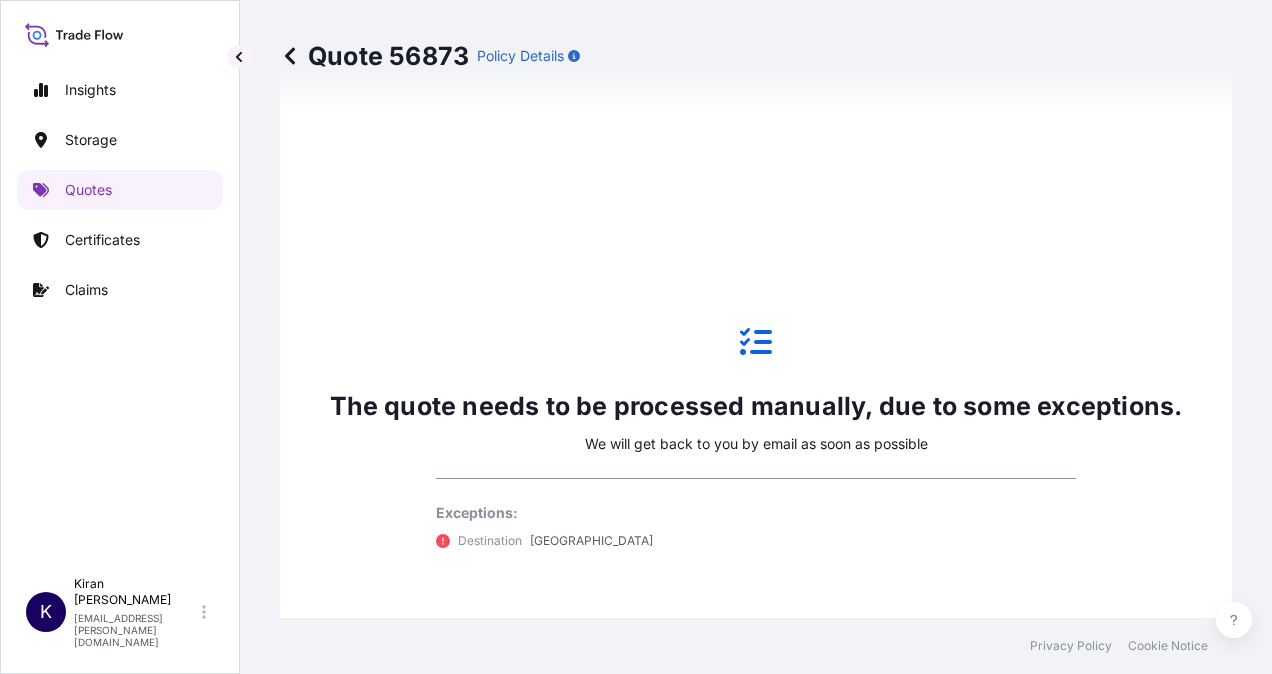 click on "The quote needs to be processed manually, due to some exceptions. We will get back to you by email as soon as possible Exceptions: Destination [GEOGRAPHIC_DATA]" at bounding box center (756, 439) 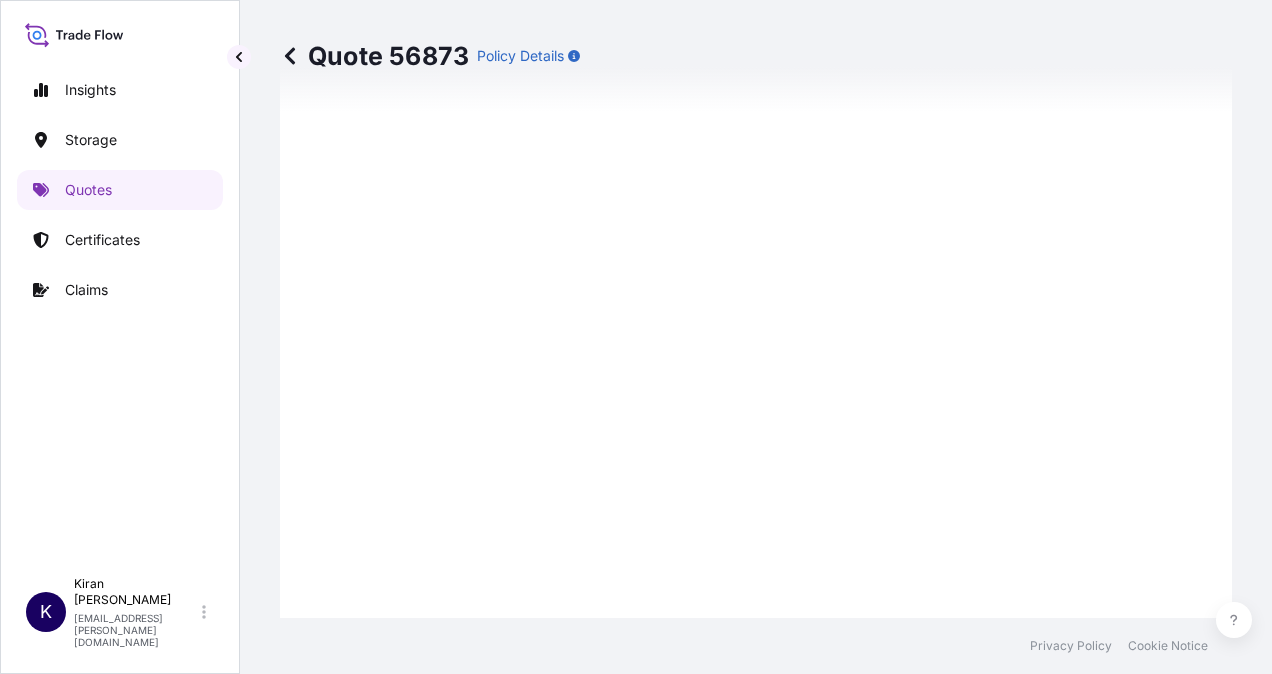 scroll, scrollTop: 2279, scrollLeft: 0, axis: vertical 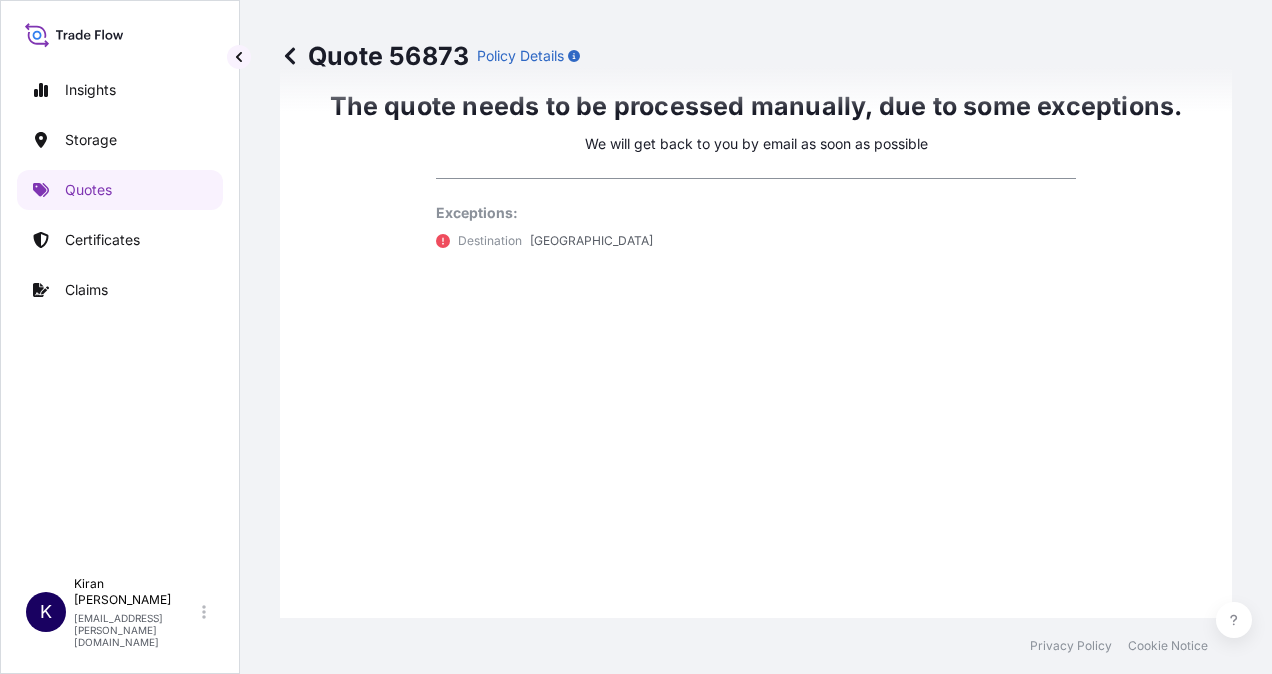 click 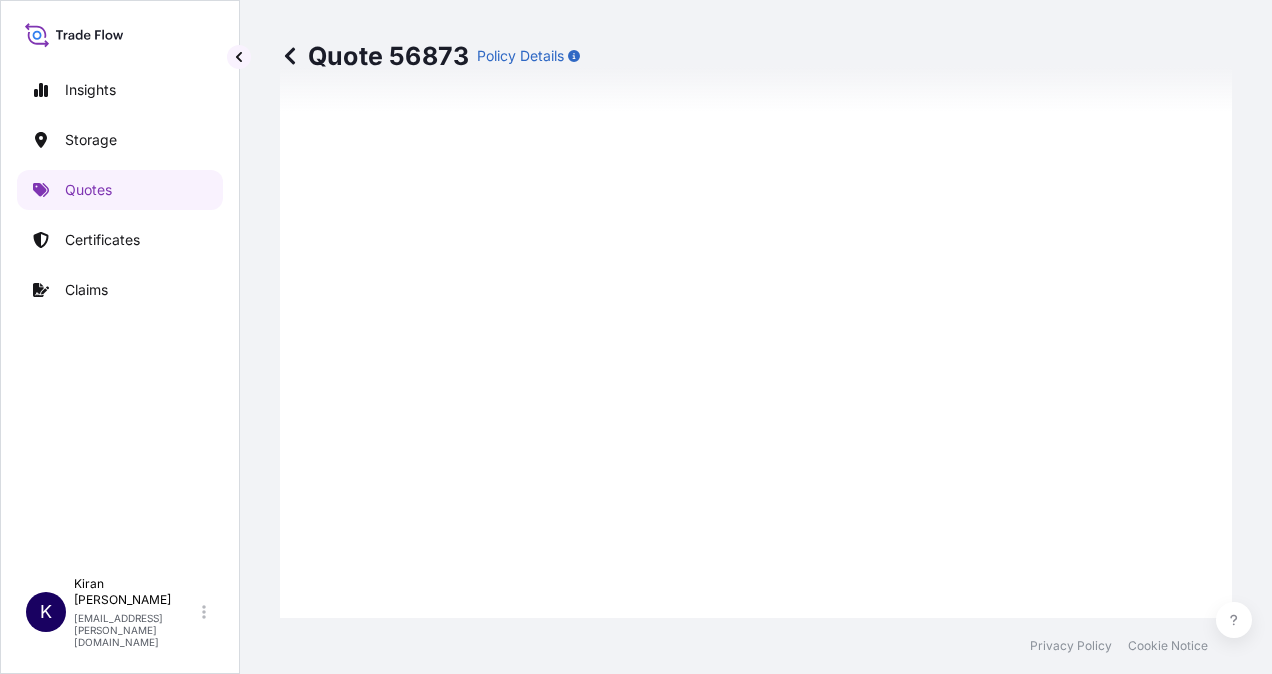 scroll, scrollTop: 2679, scrollLeft: 0, axis: vertical 